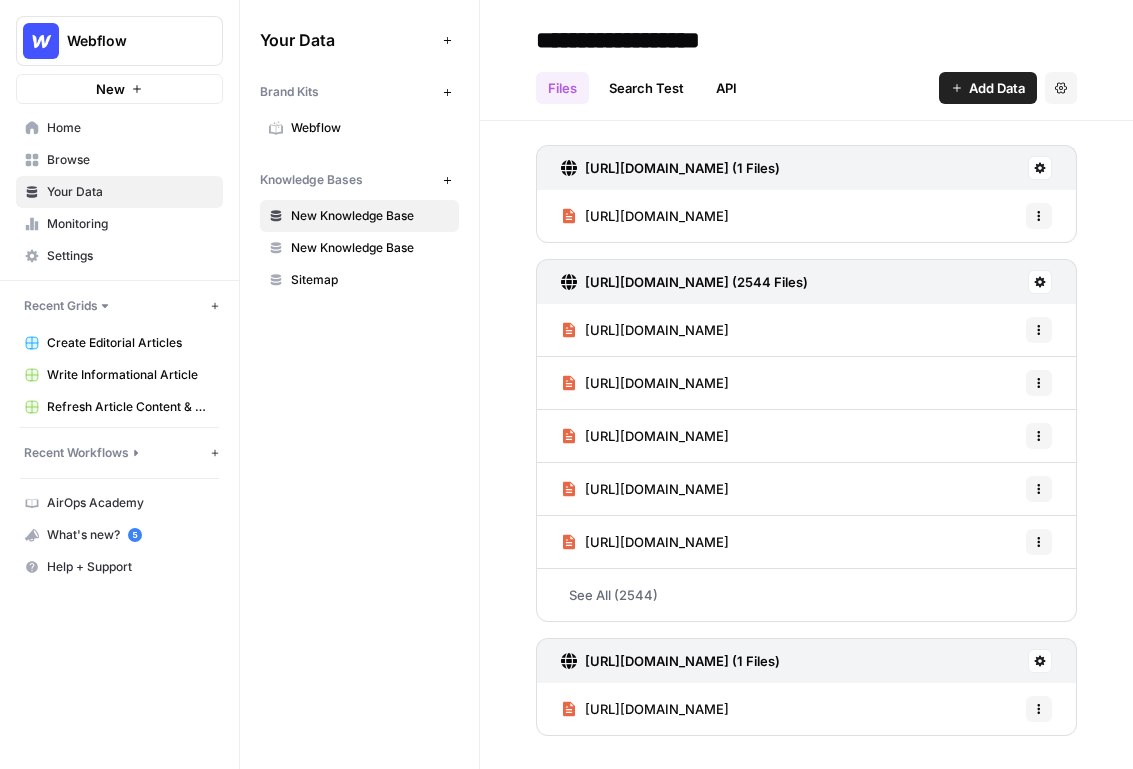 scroll, scrollTop: 0, scrollLeft: 0, axis: both 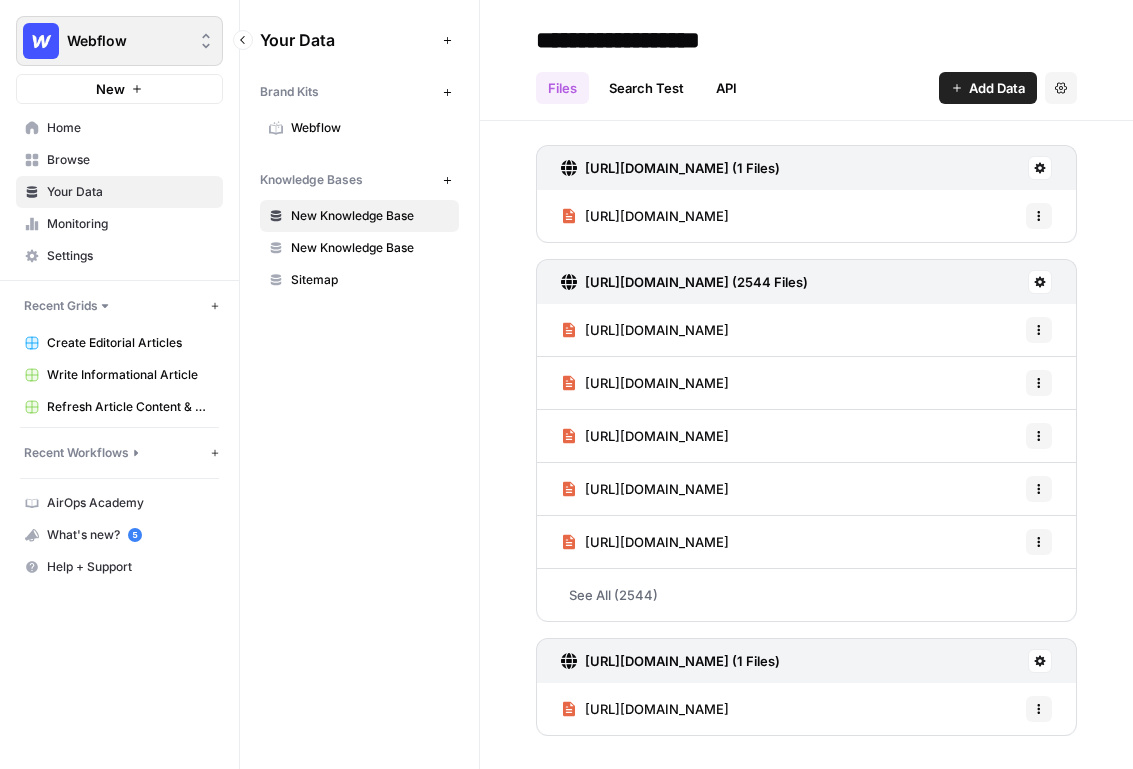 click 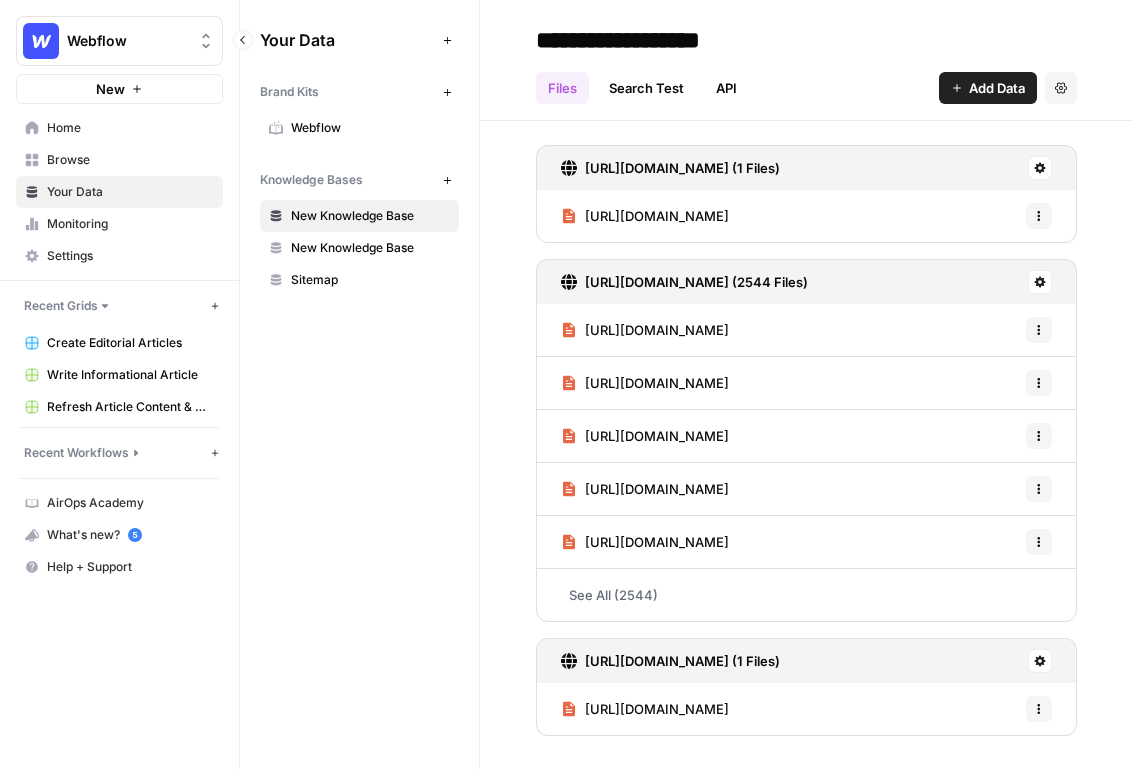 click on "Webflow New" at bounding box center [119, 52] 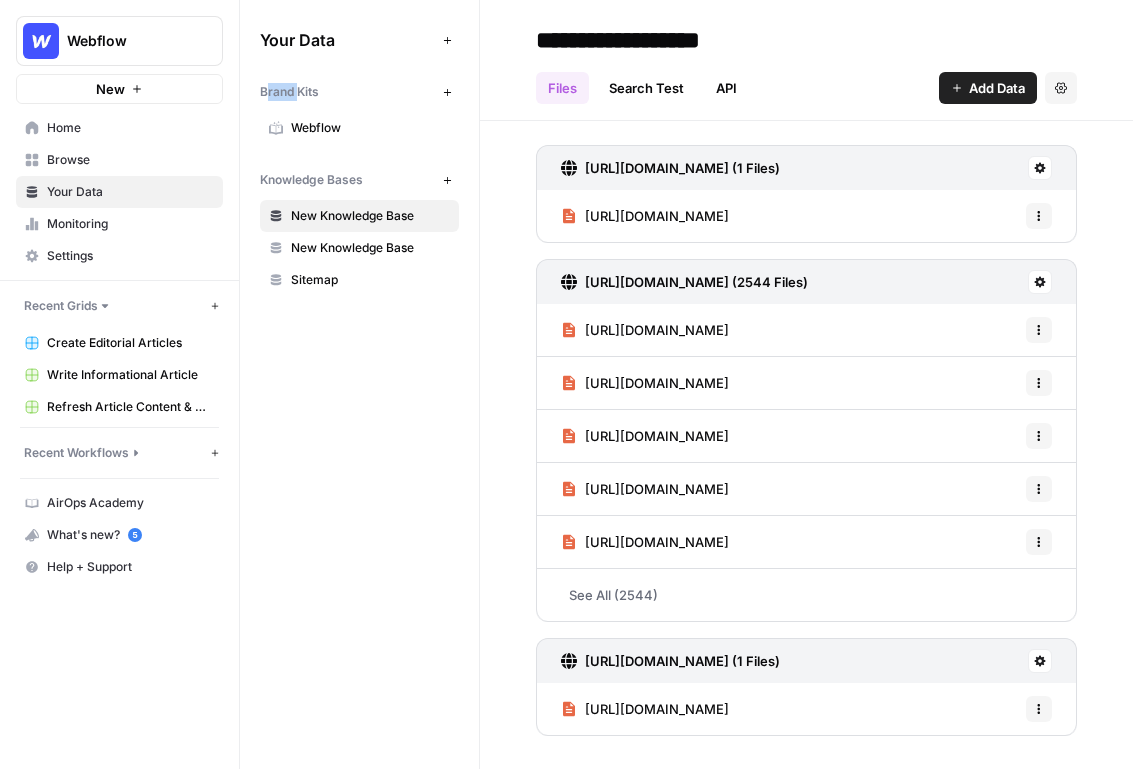 drag, startPoint x: 269, startPoint y: 92, endPoint x: 301, endPoint y: 90, distance: 32.06244 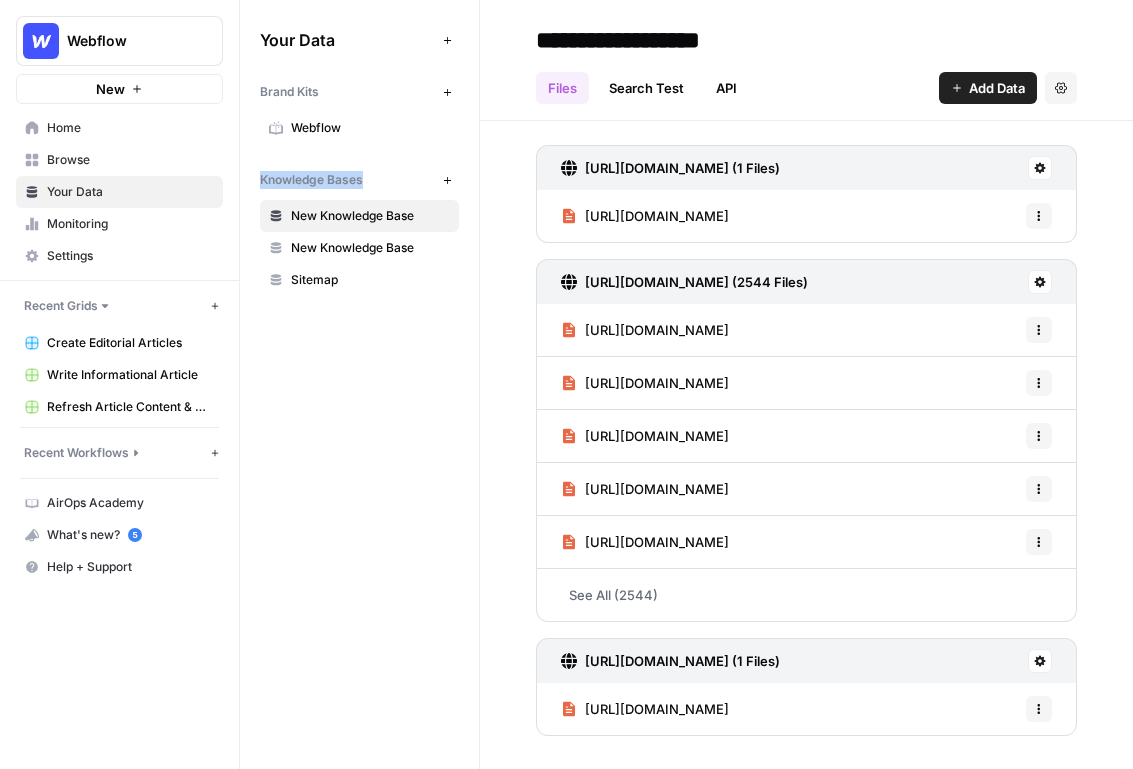 drag, startPoint x: 262, startPoint y: 178, endPoint x: 374, endPoint y: 176, distance: 112.01785 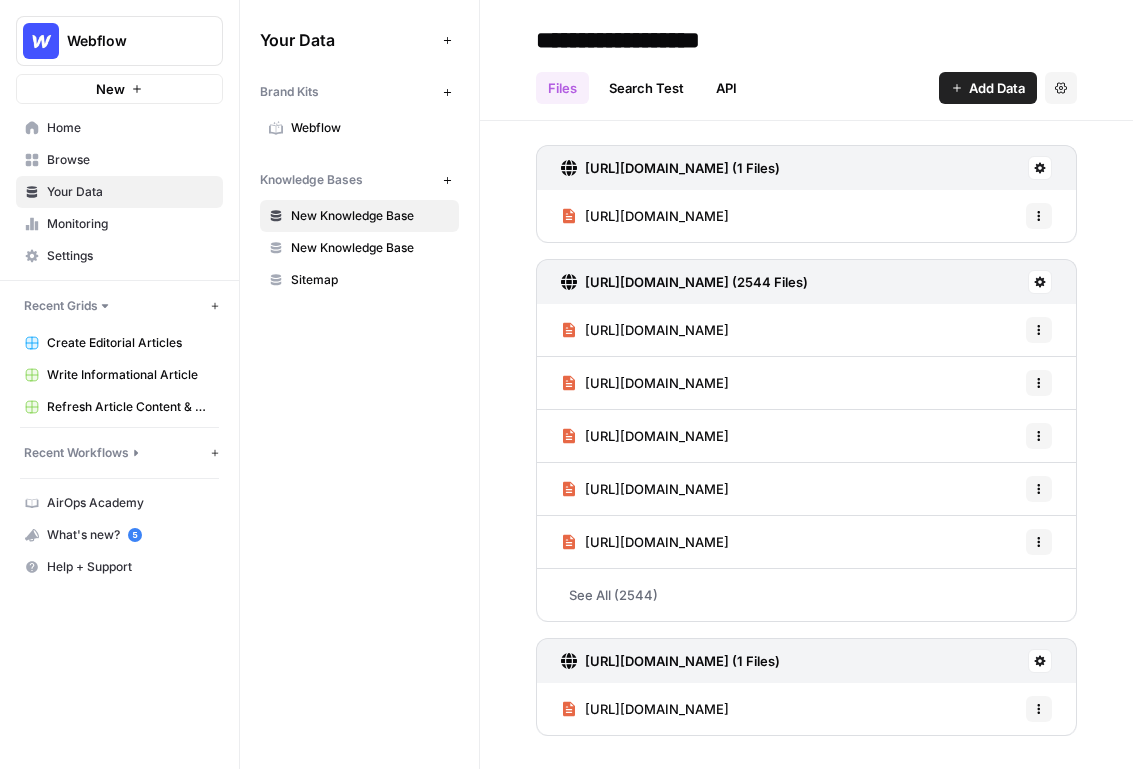 click on "Your Data Add Data Brand Kits New Webflow Knowledge Bases New New Knowledge Base New Knowledge Base Sitemap" at bounding box center [359, 384] 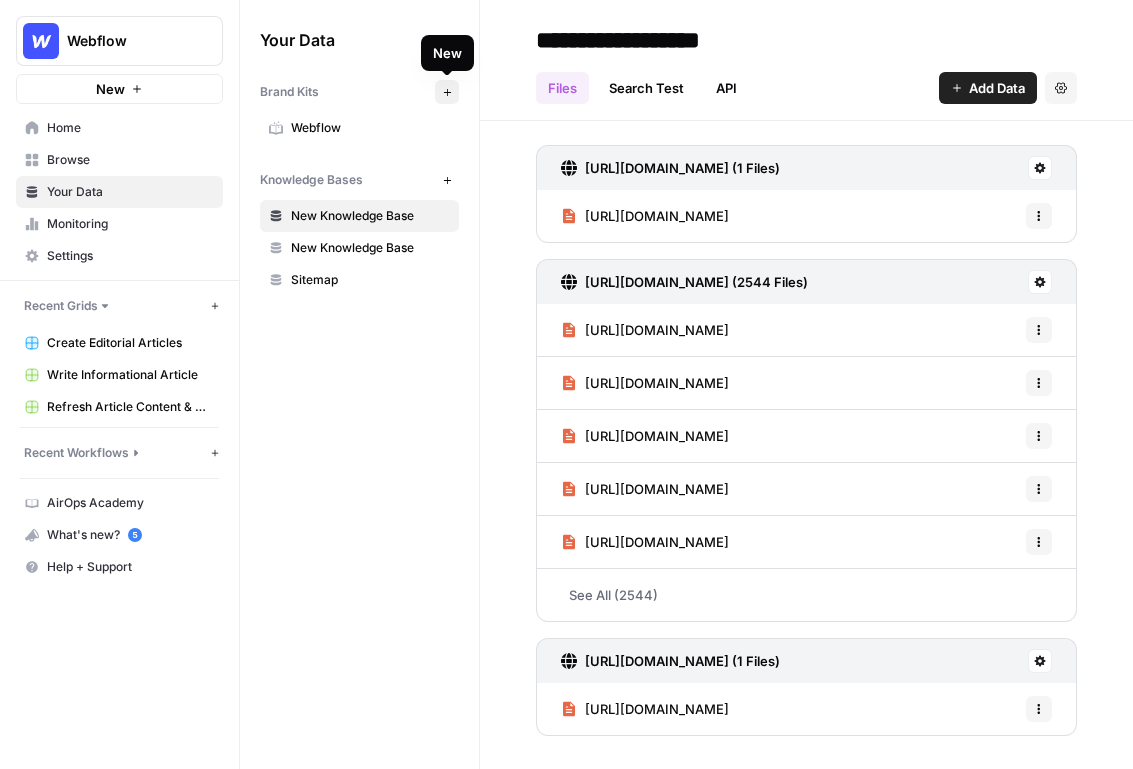 click 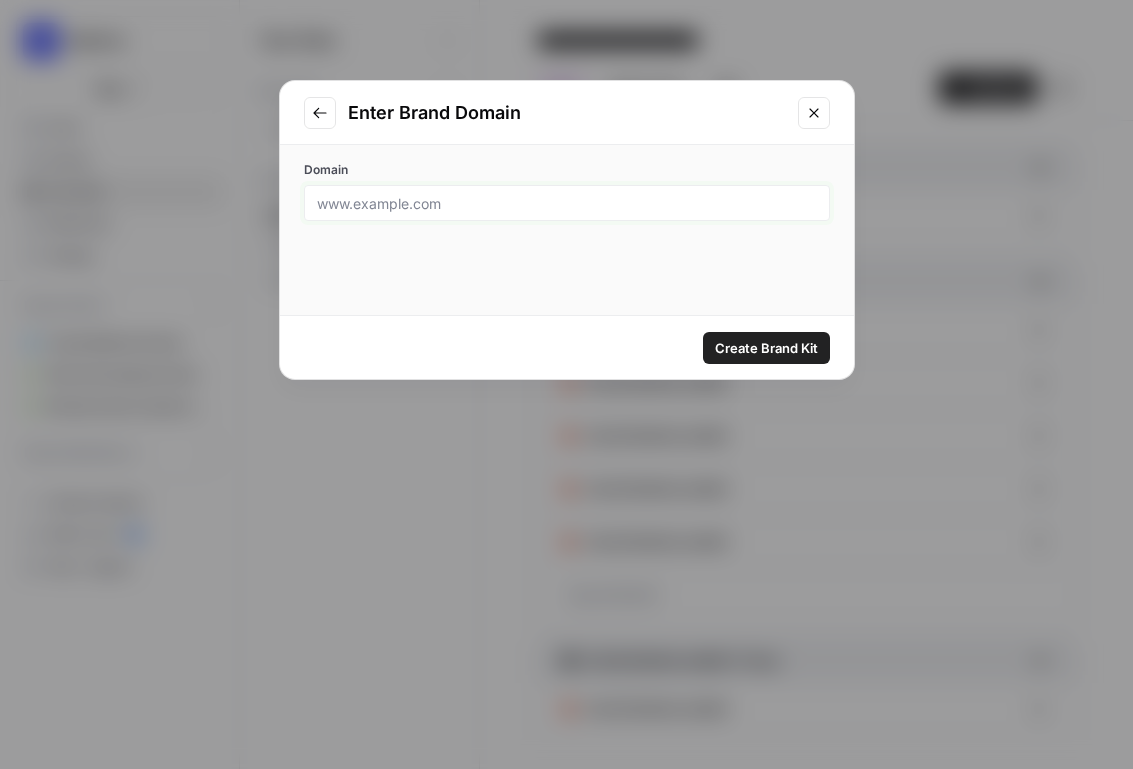 click on "Domain" at bounding box center (567, 203) 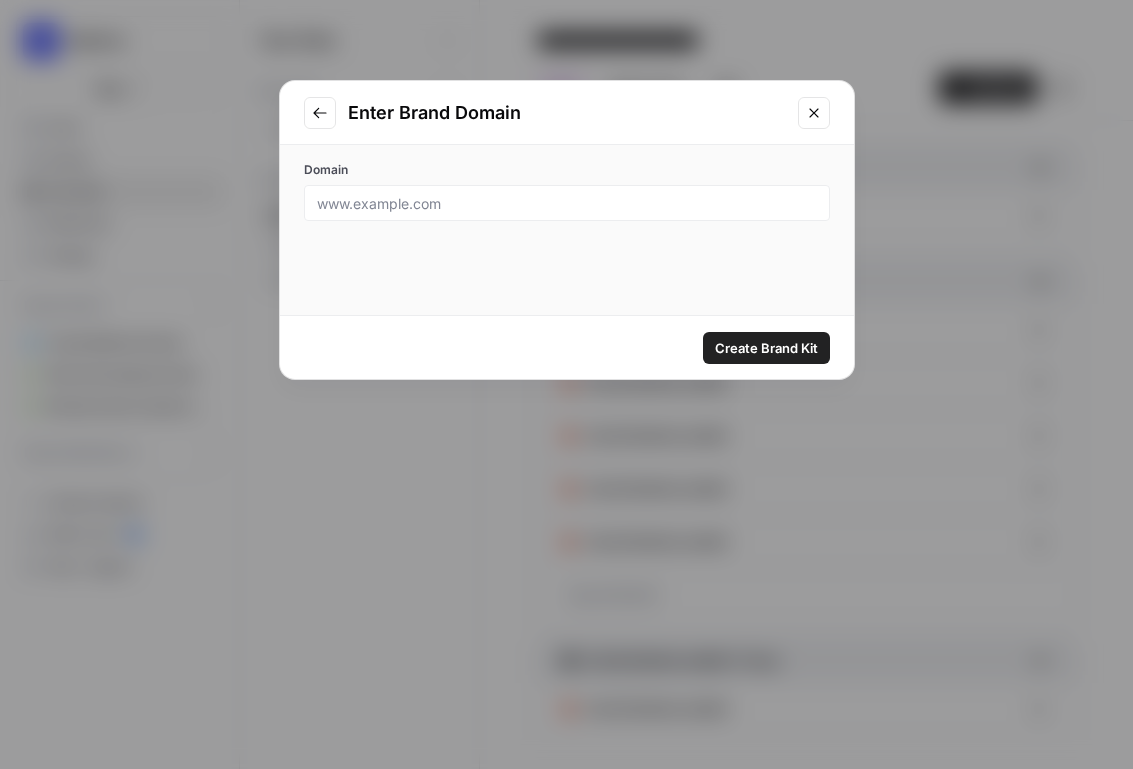 click on "Enter Brand Domain" at bounding box center [567, 113] 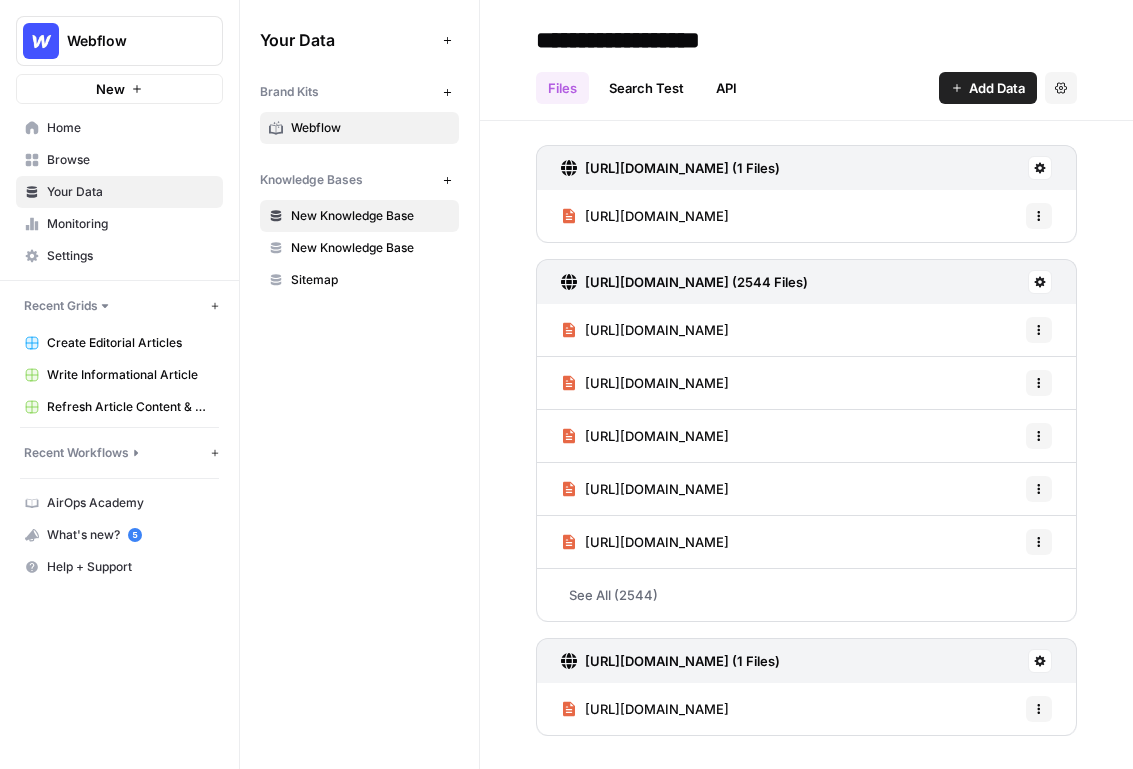 click on "Webflow" at bounding box center [359, 128] 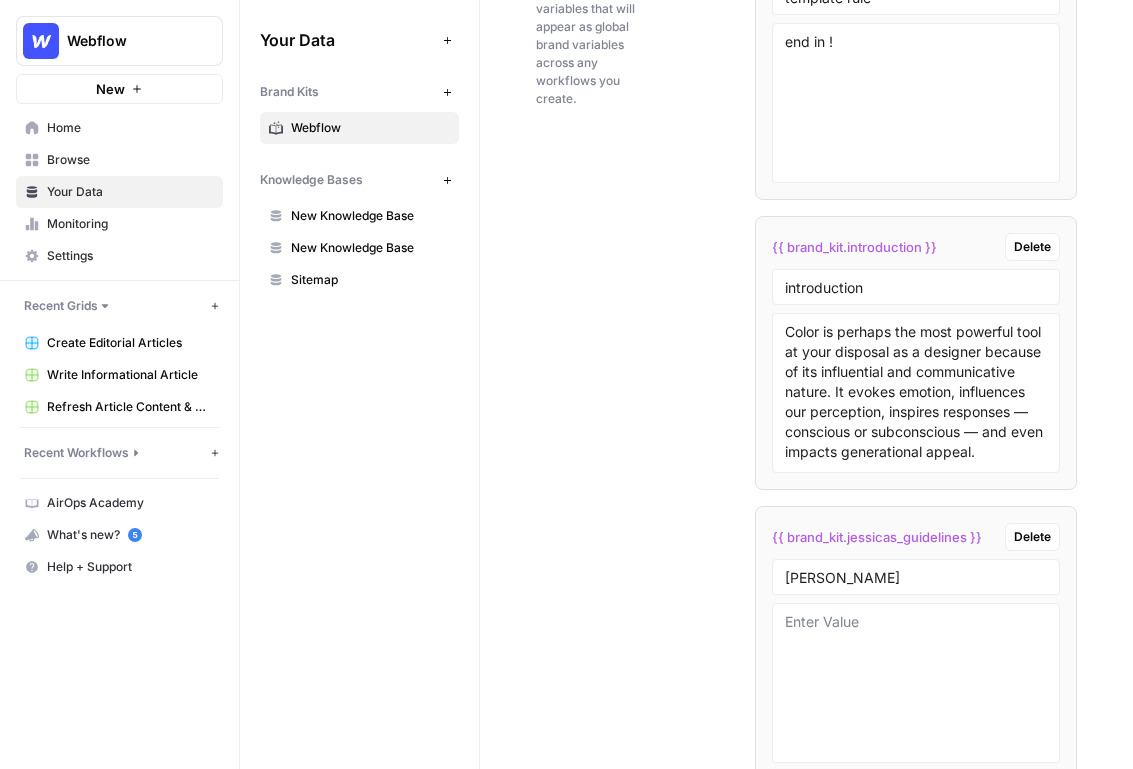 scroll, scrollTop: 4143, scrollLeft: 0, axis: vertical 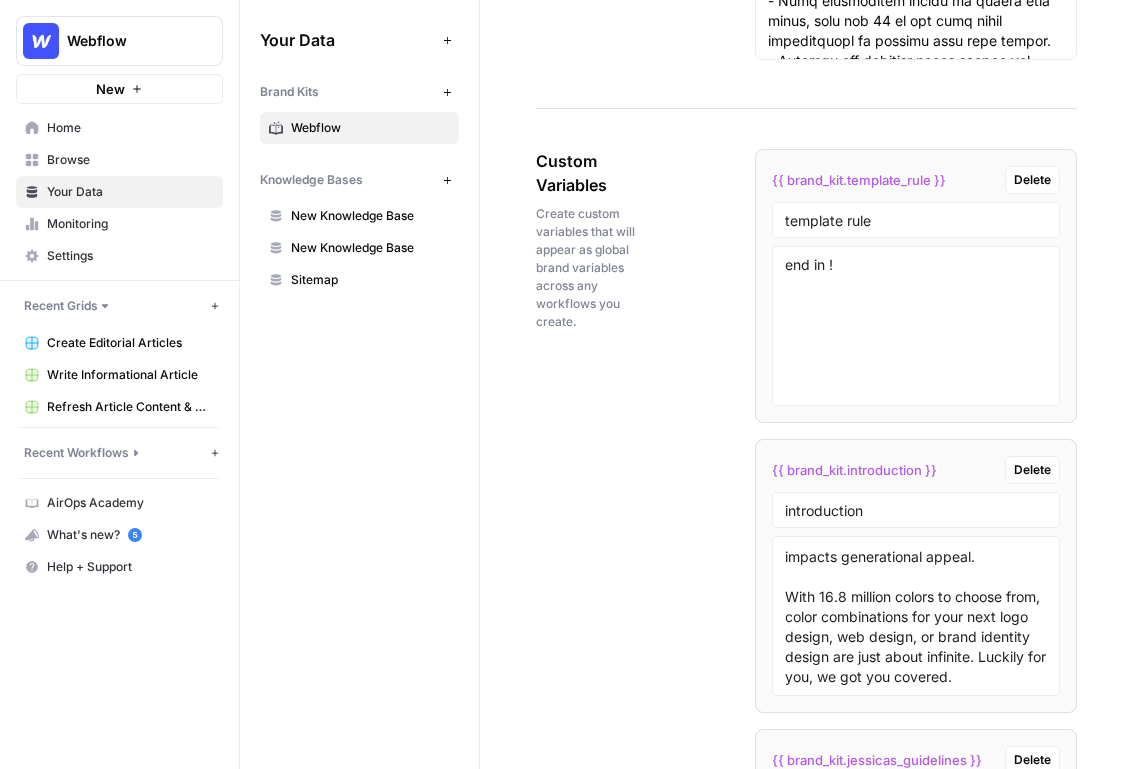 click on "template rule" at bounding box center (916, 220) 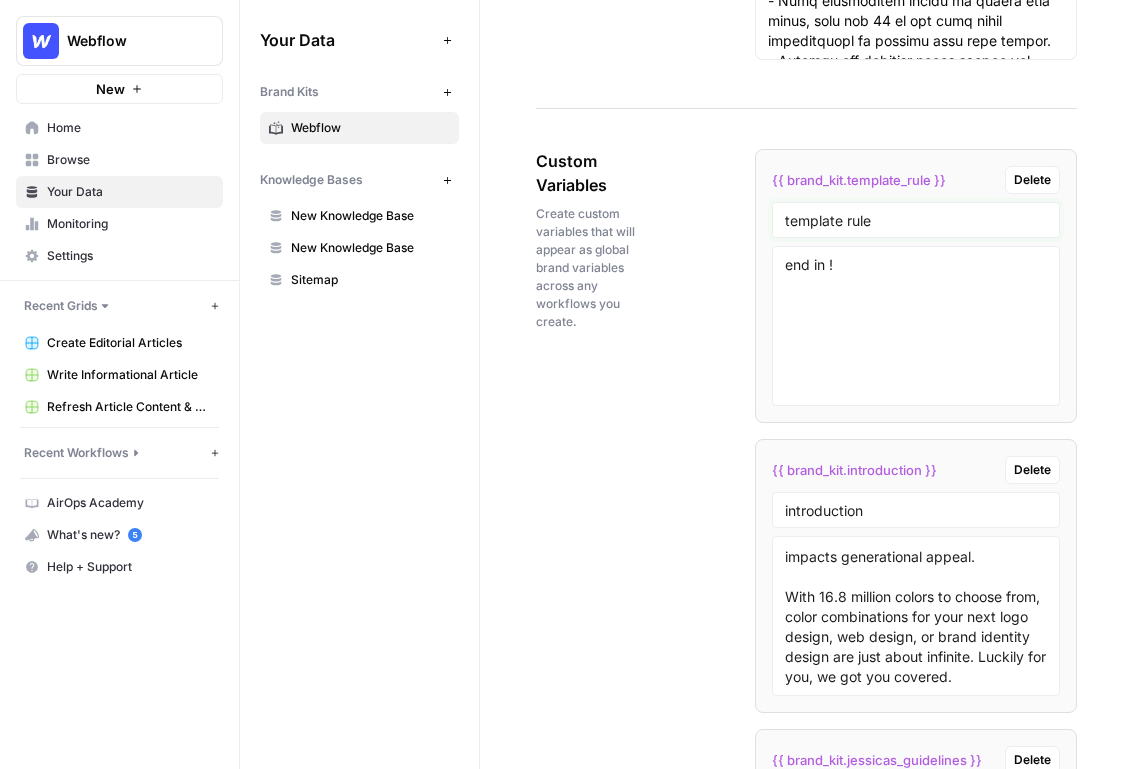 click on "template rule" at bounding box center [916, 220] 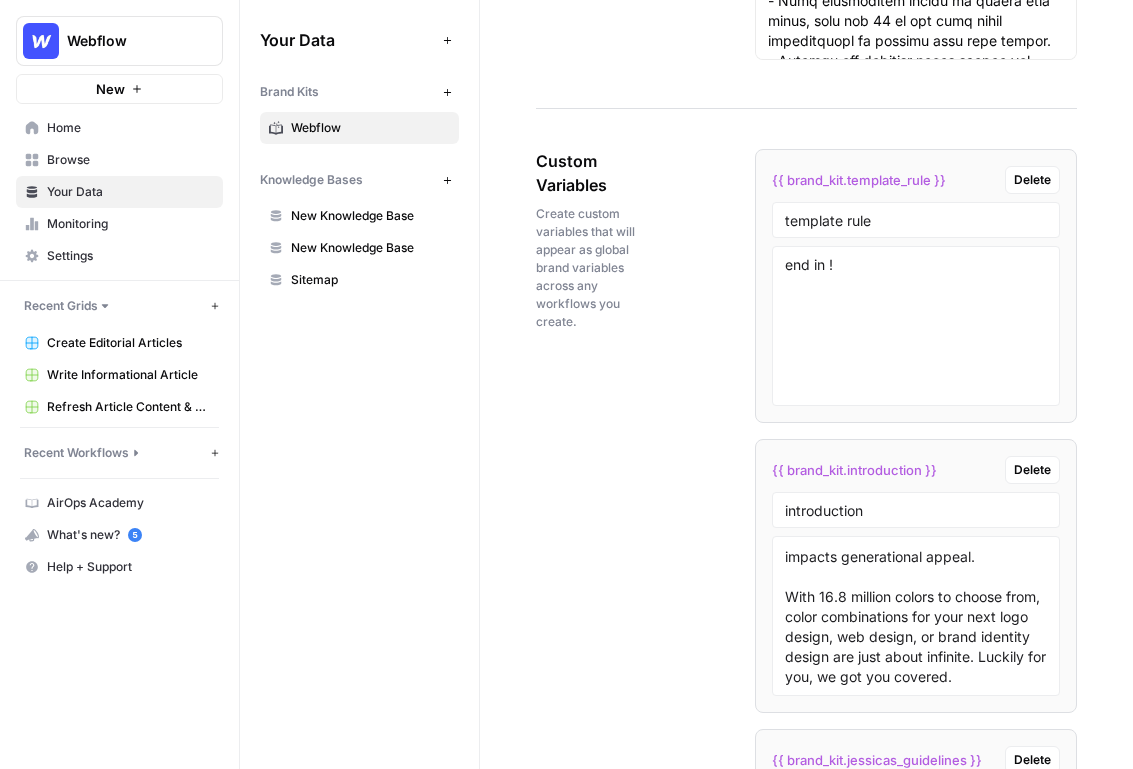 drag, startPoint x: 889, startPoint y: 226, endPoint x: 782, endPoint y: 227, distance: 107.00467 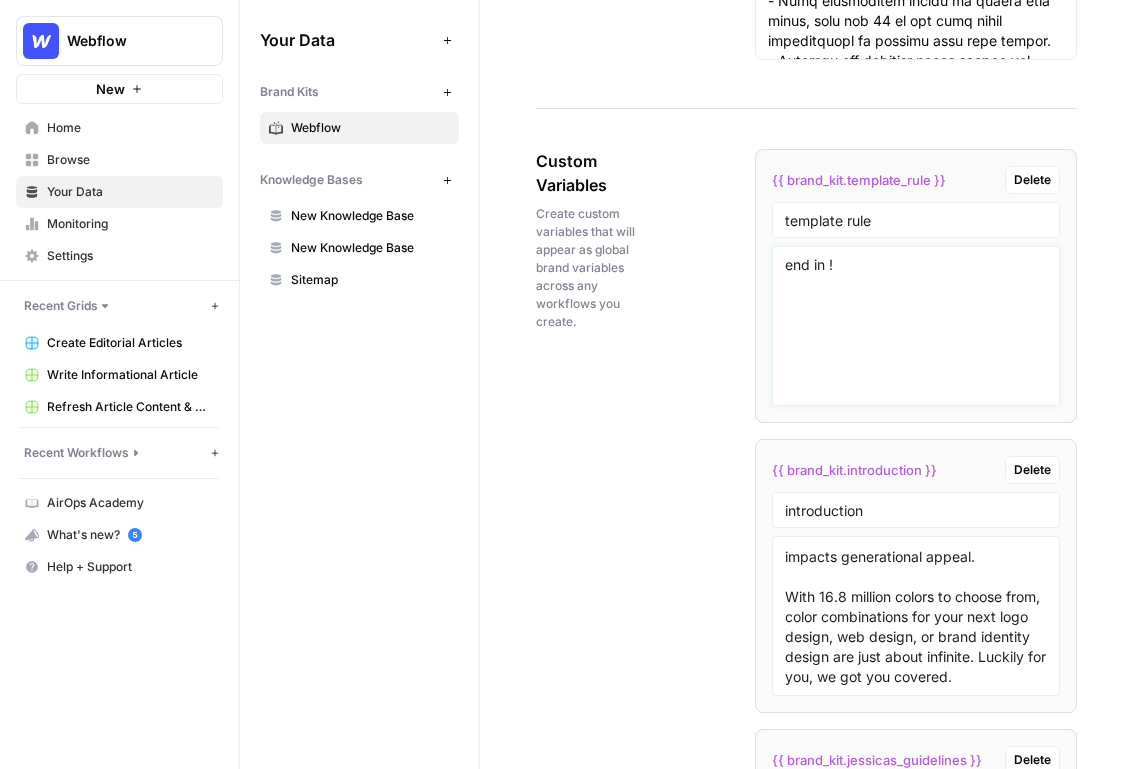 click on "end in !" at bounding box center [916, 326] 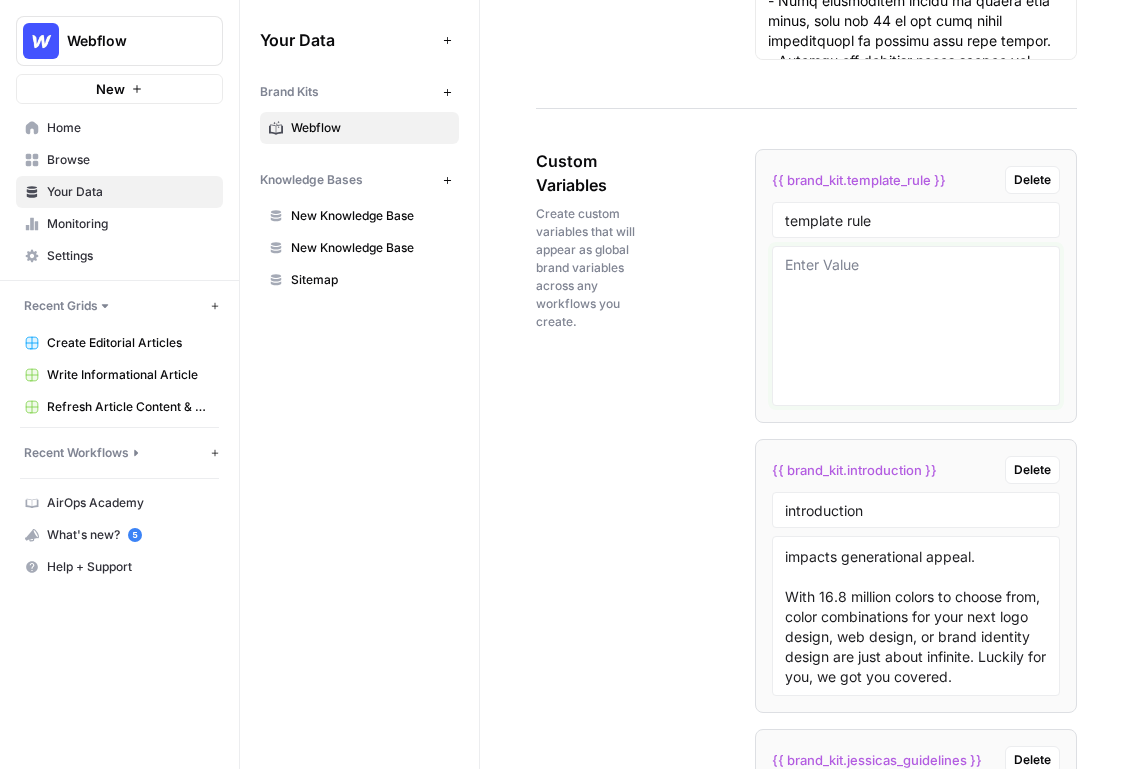 click at bounding box center [916, 326] 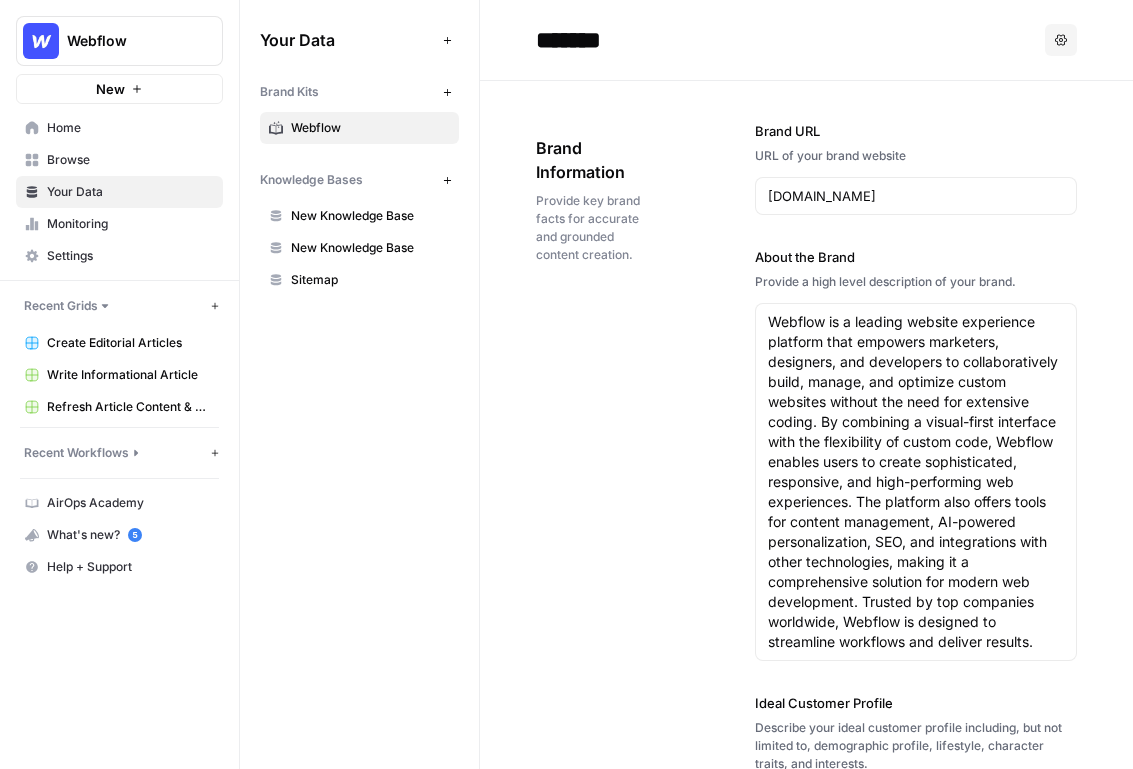 scroll, scrollTop: 22, scrollLeft: 0, axis: vertical 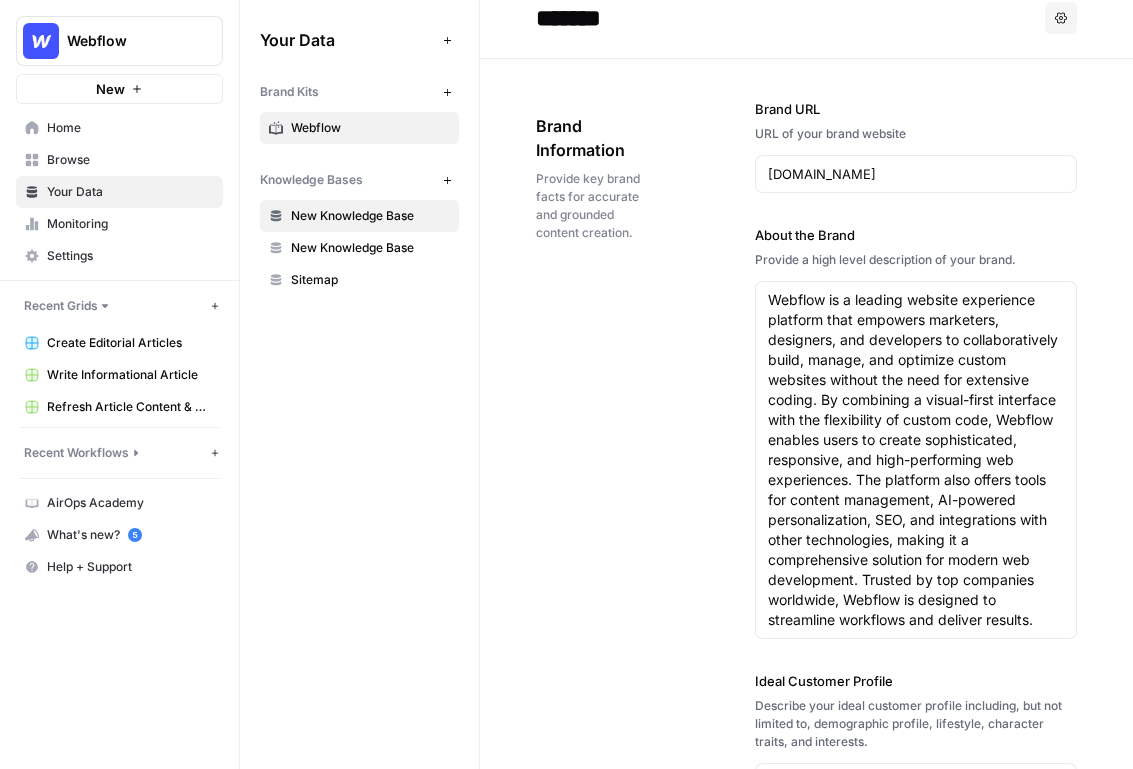 type 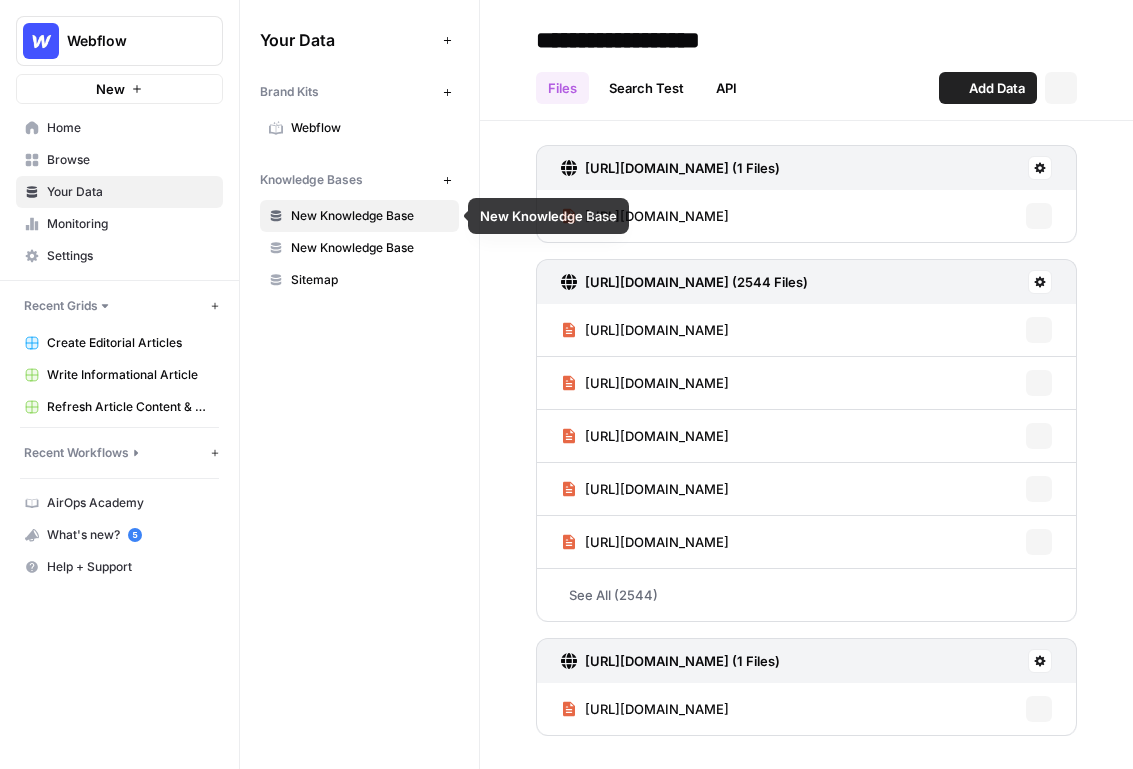 scroll, scrollTop: 0, scrollLeft: 0, axis: both 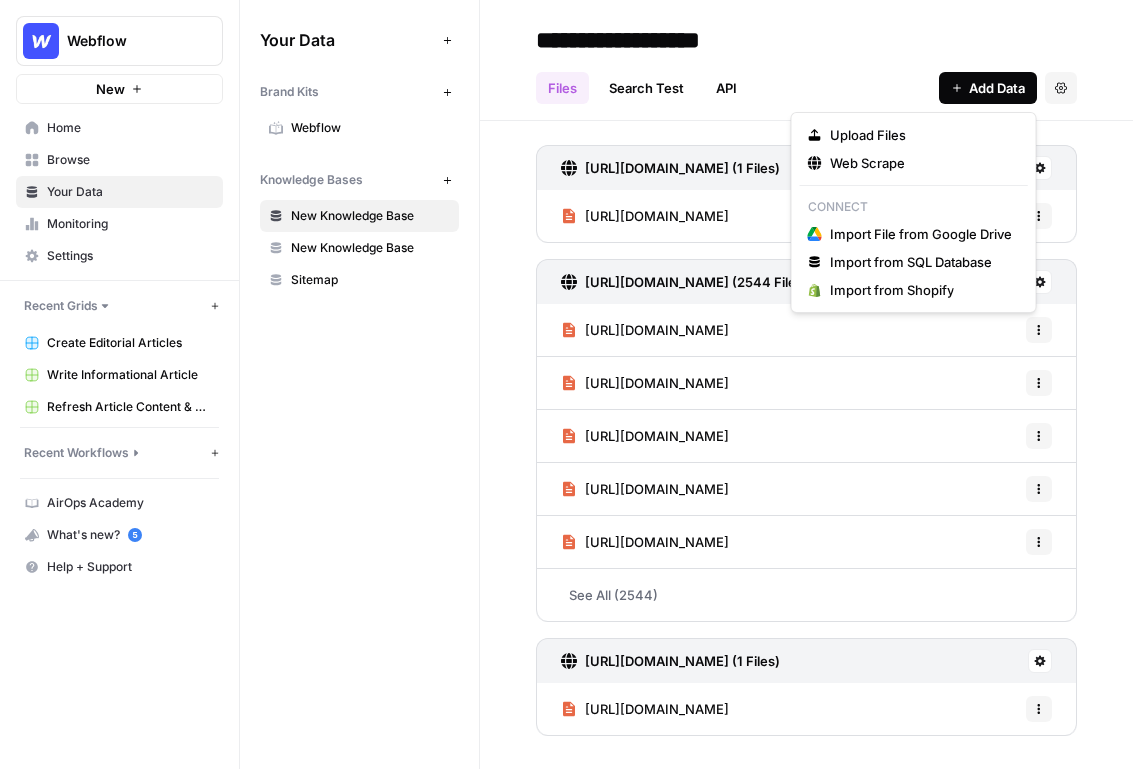 click on "Add Data" at bounding box center (988, 88) 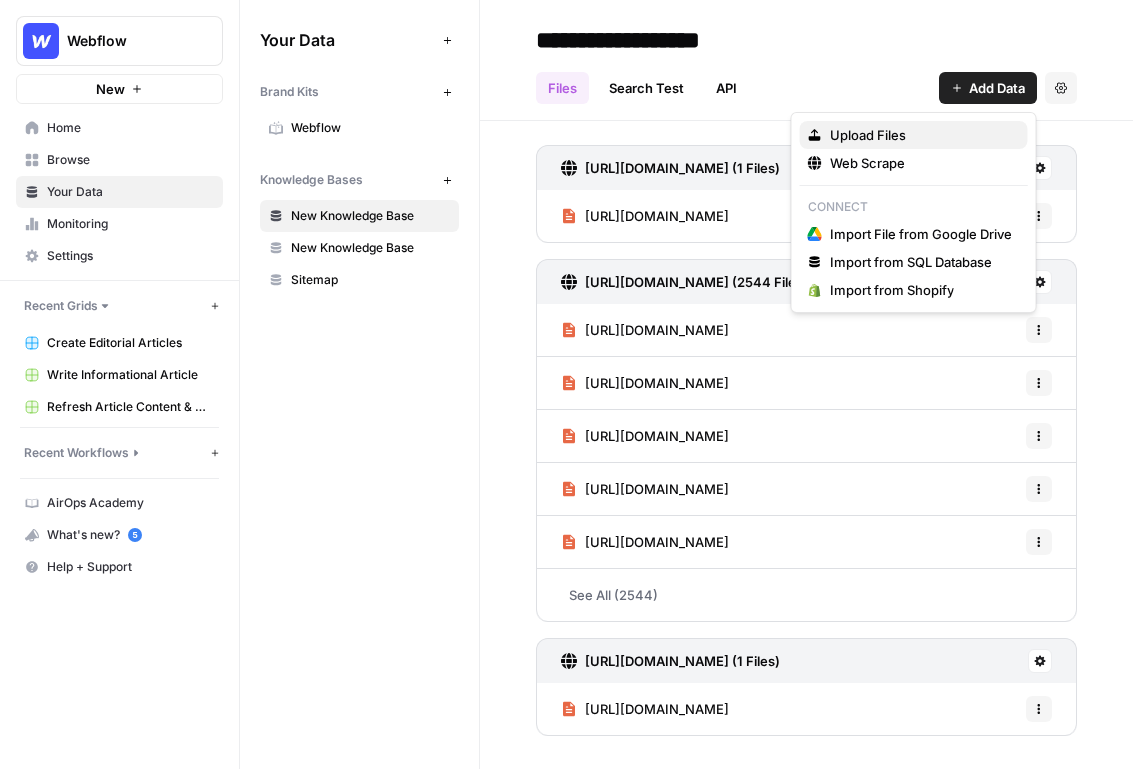 click on "Upload Files" at bounding box center (868, 135) 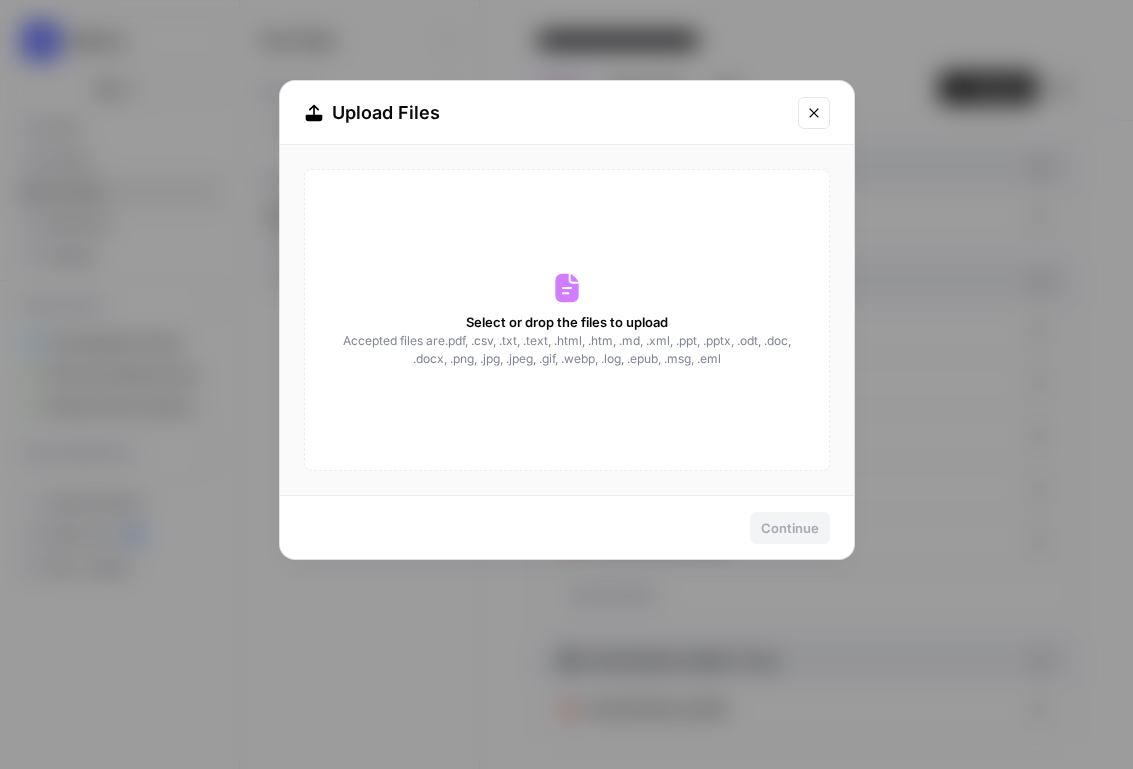 drag, startPoint x: 347, startPoint y: 339, endPoint x: 780, endPoint y: 370, distance: 434.10828 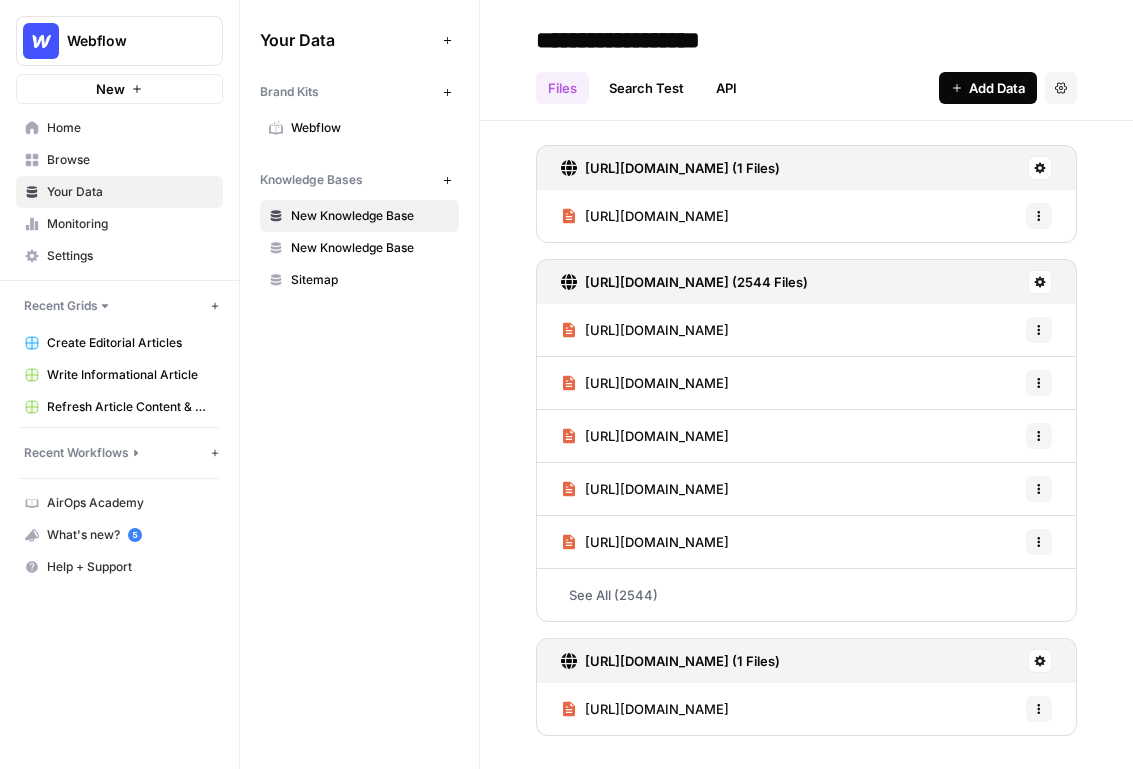 click on "Add Data" at bounding box center (997, 88) 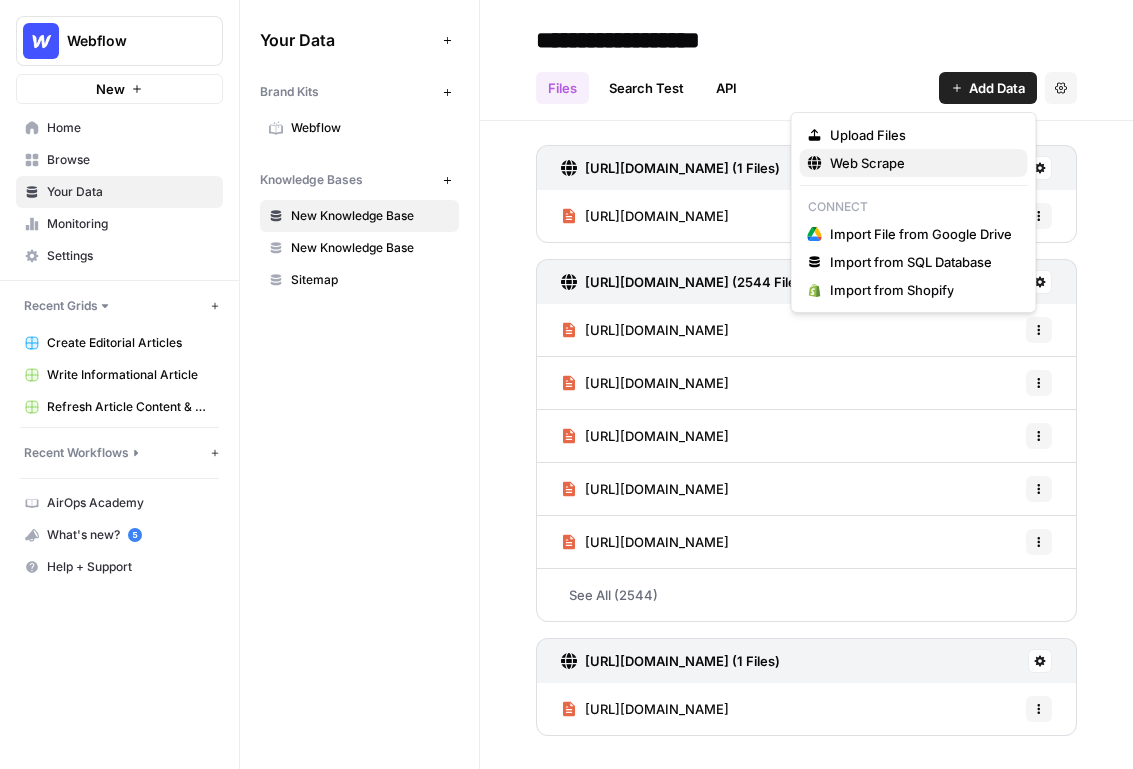 click on "Web Scrape" at bounding box center (914, 163) 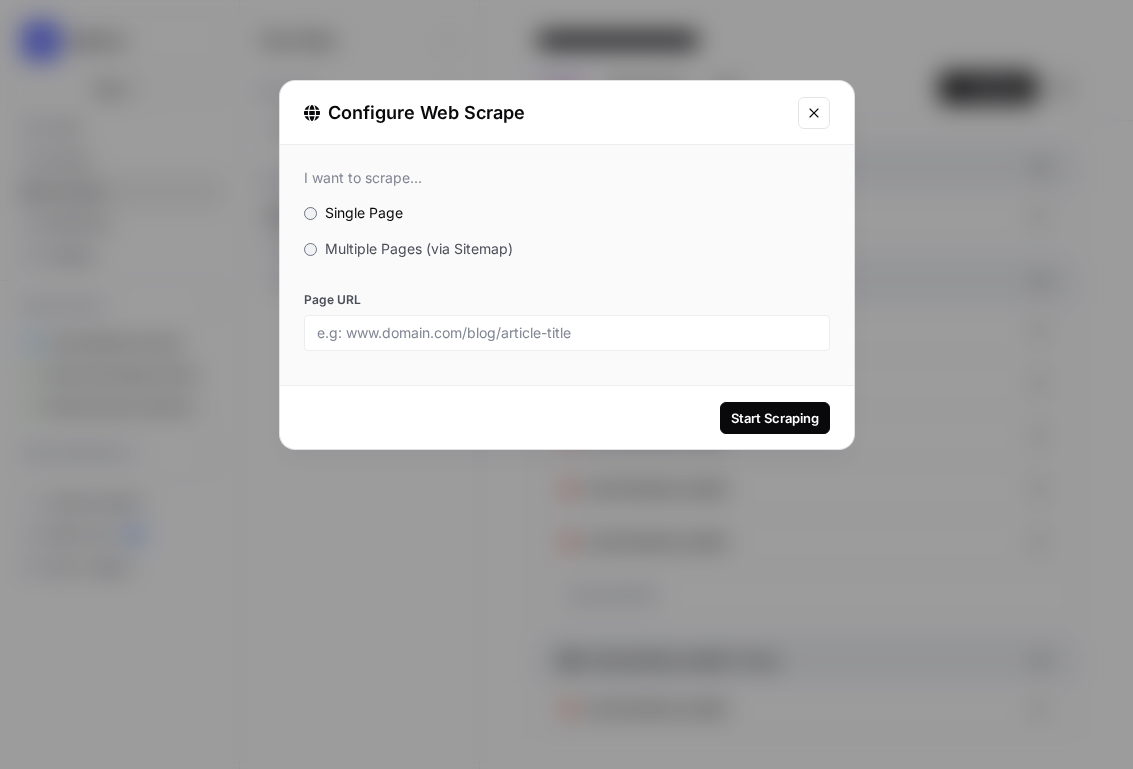 click 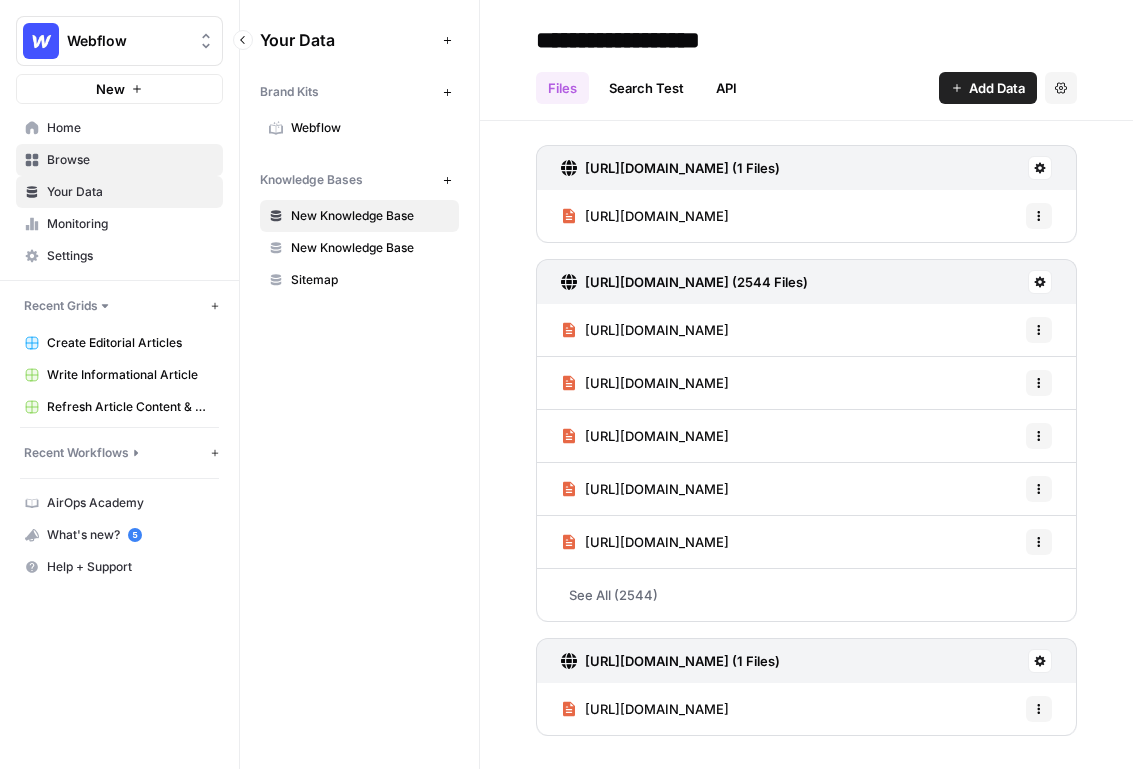 click on "Browse" at bounding box center [130, 160] 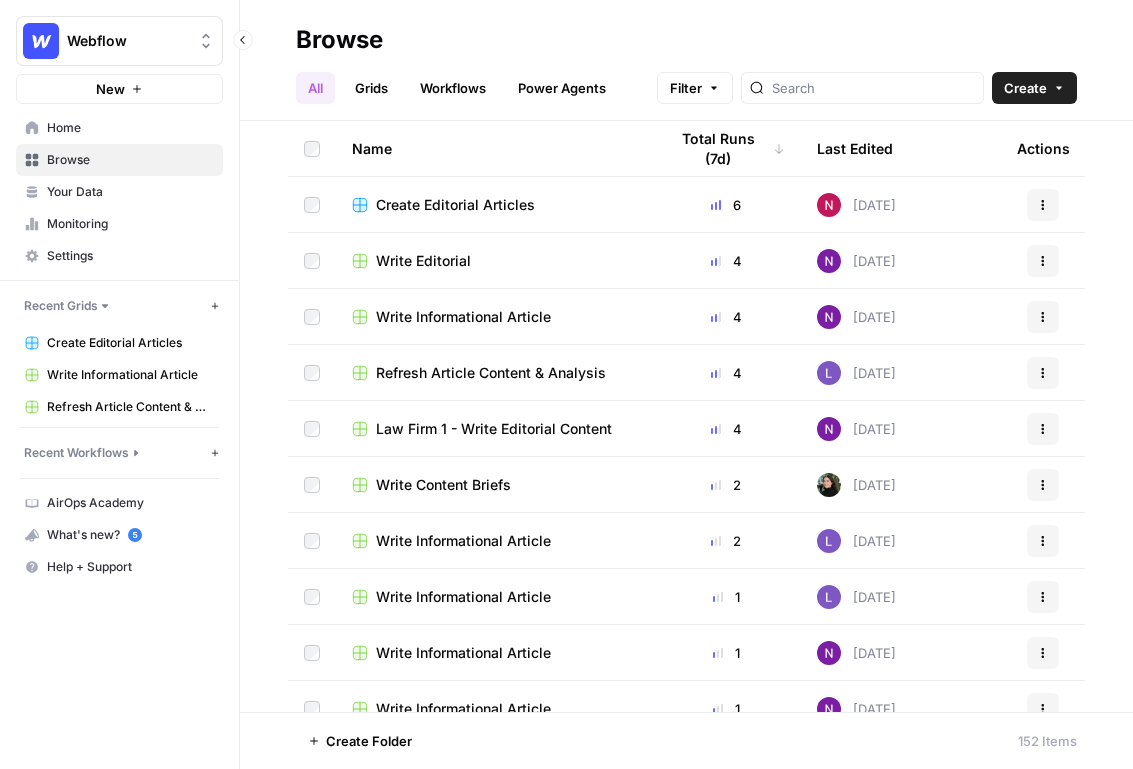 click on "Browse" at bounding box center [130, 160] 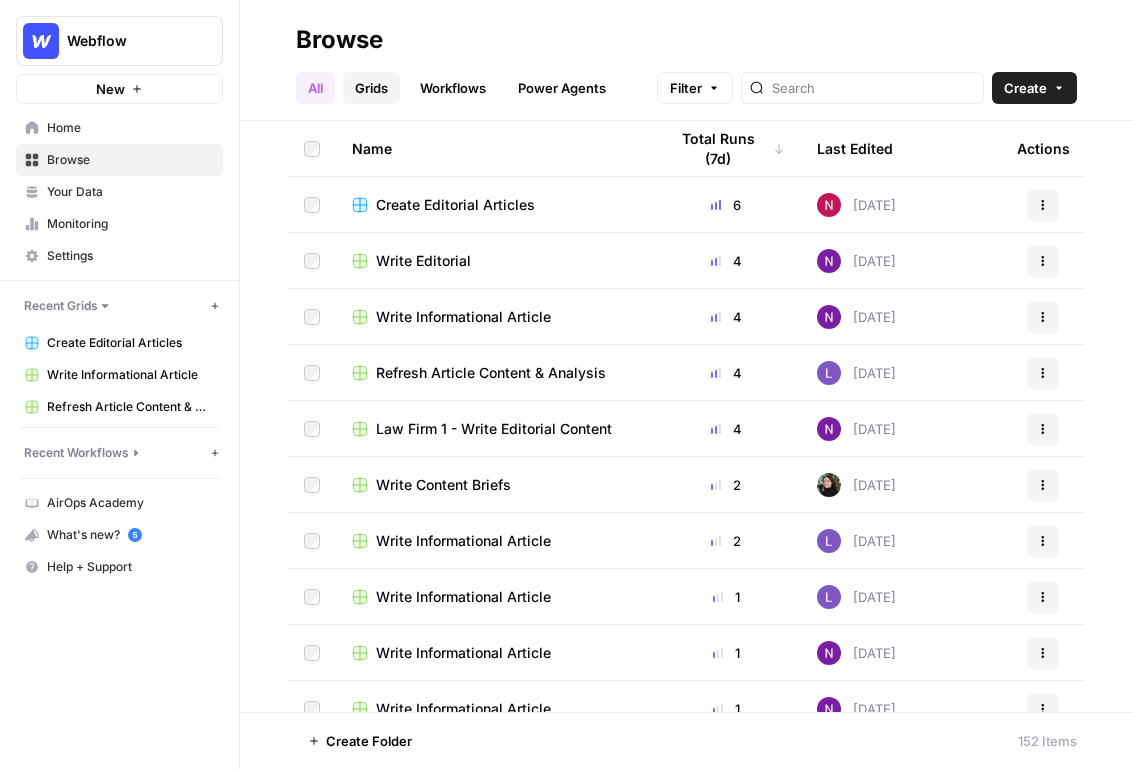 click on "Grids" at bounding box center [371, 88] 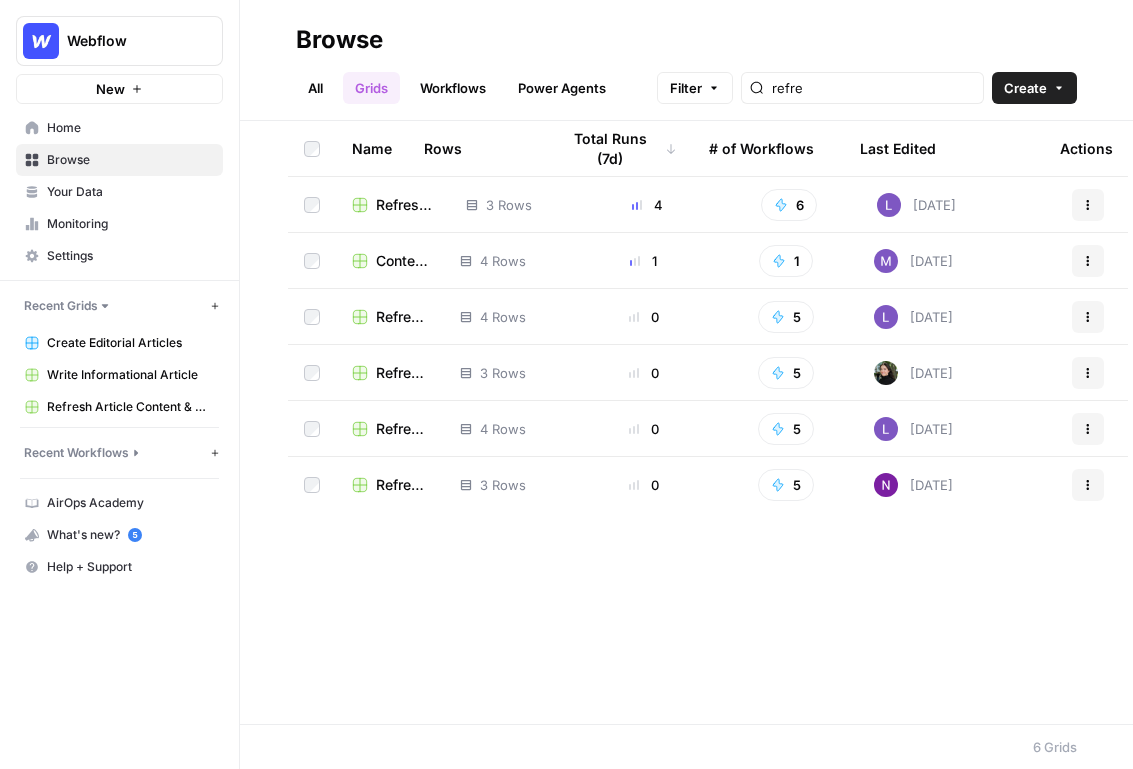 click on "Browse All Grids Workflows Power Agents Filter refre Create" at bounding box center (686, 60) 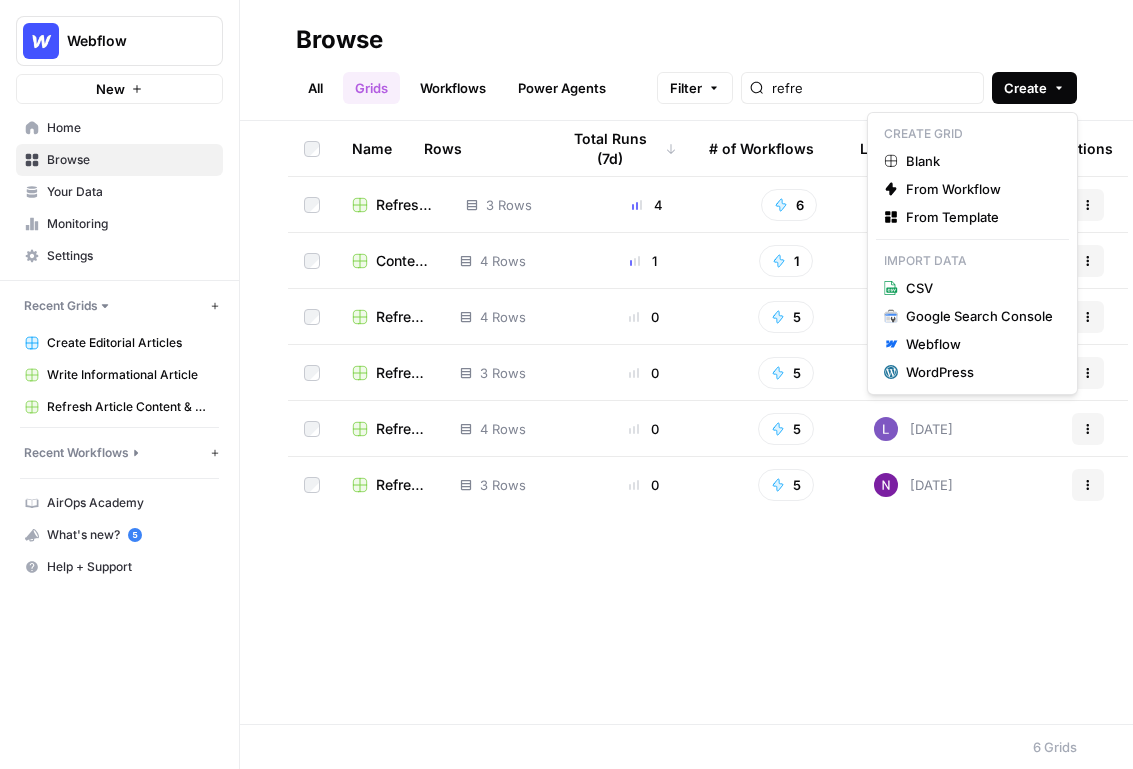 click on "Create" at bounding box center (1025, 88) 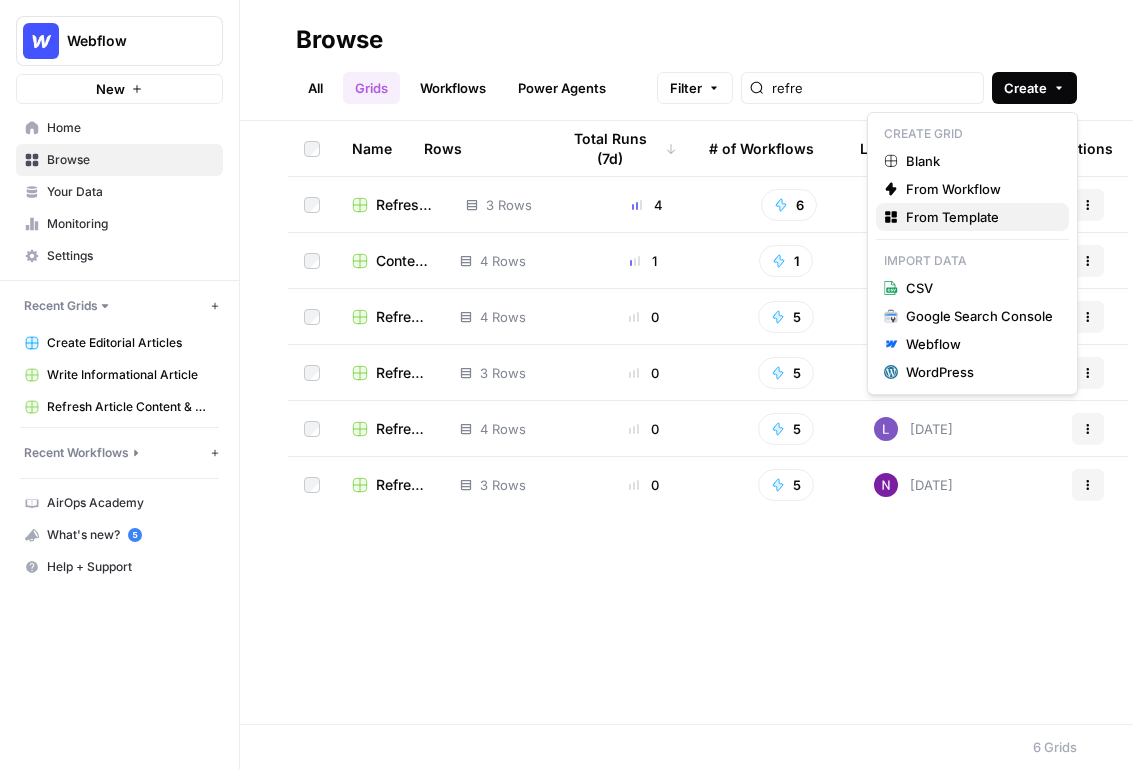 click on "From Template" at bounding box center [952, 217] 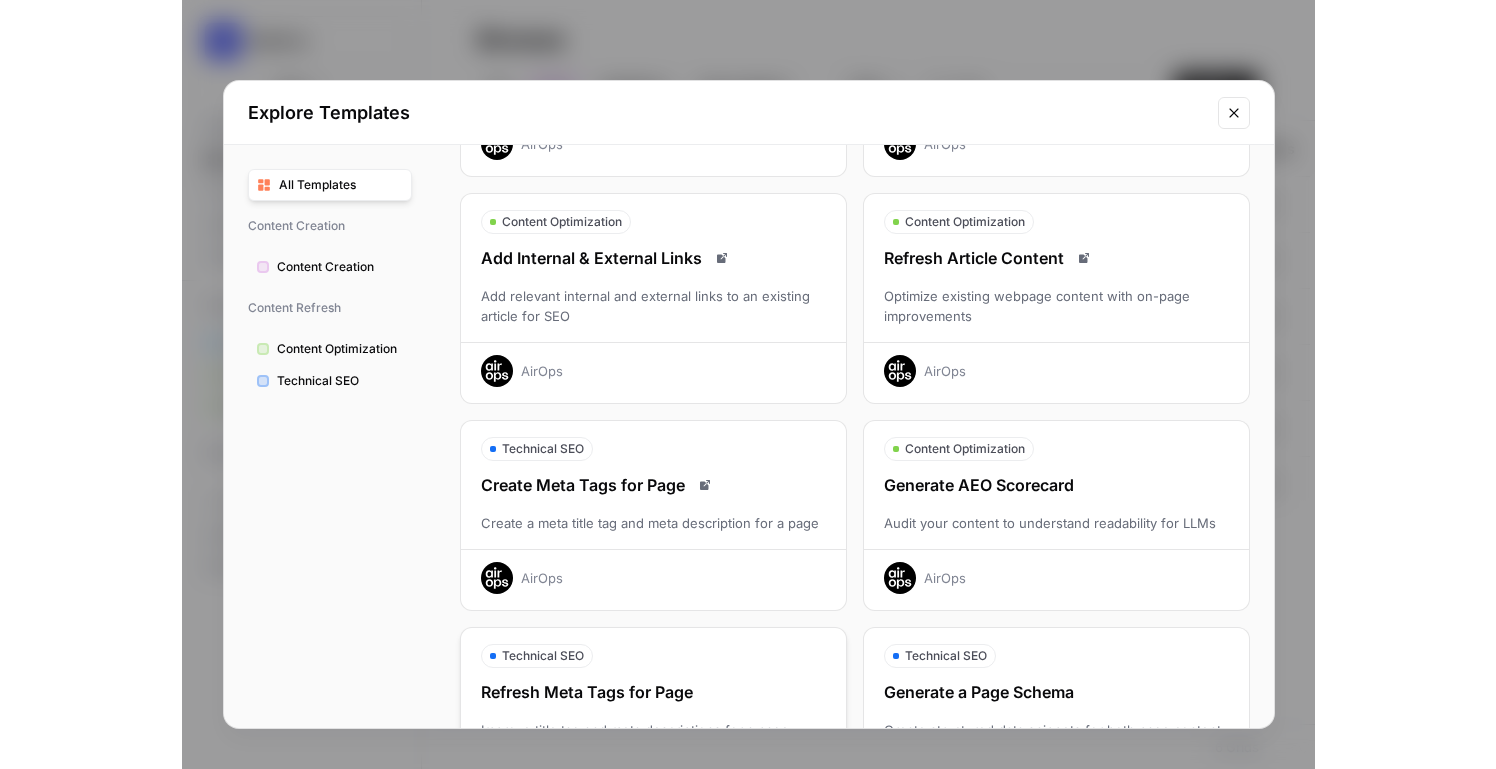 scroll, scrollTop: 240, scrollLeft: 0, axis: vertical 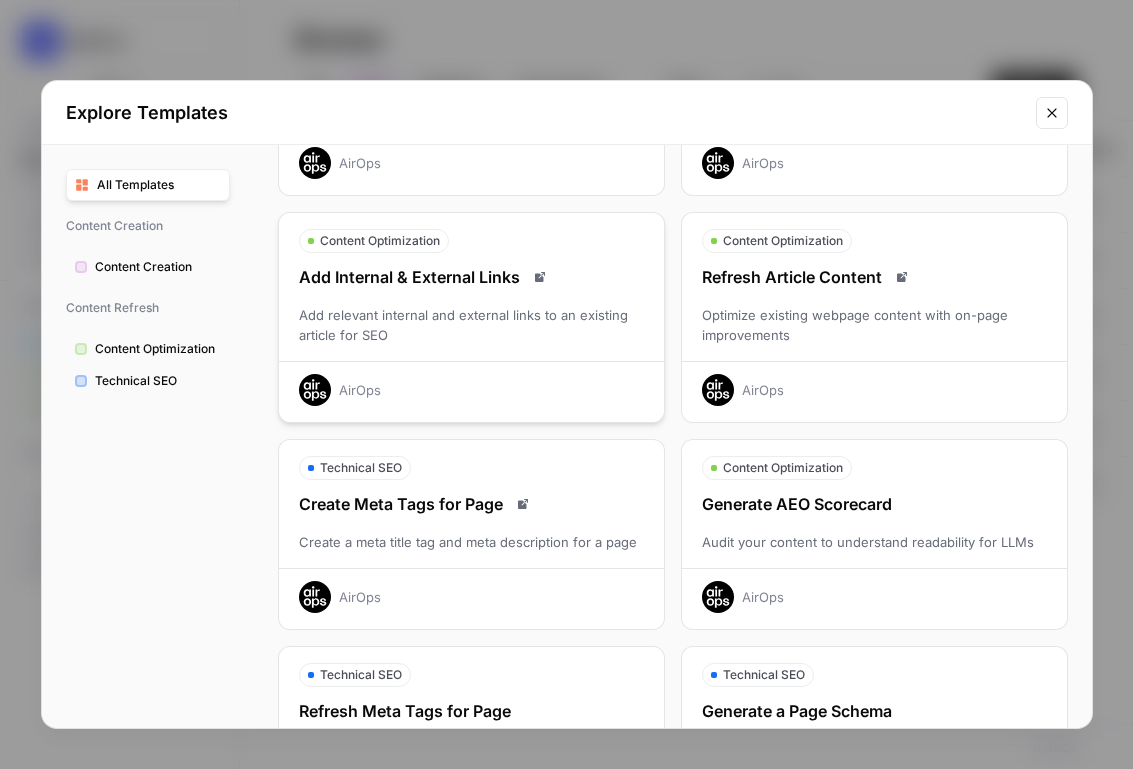 click on "Add relevant internal and external links to an existing article for SEO" at bounding box center (471, 325) 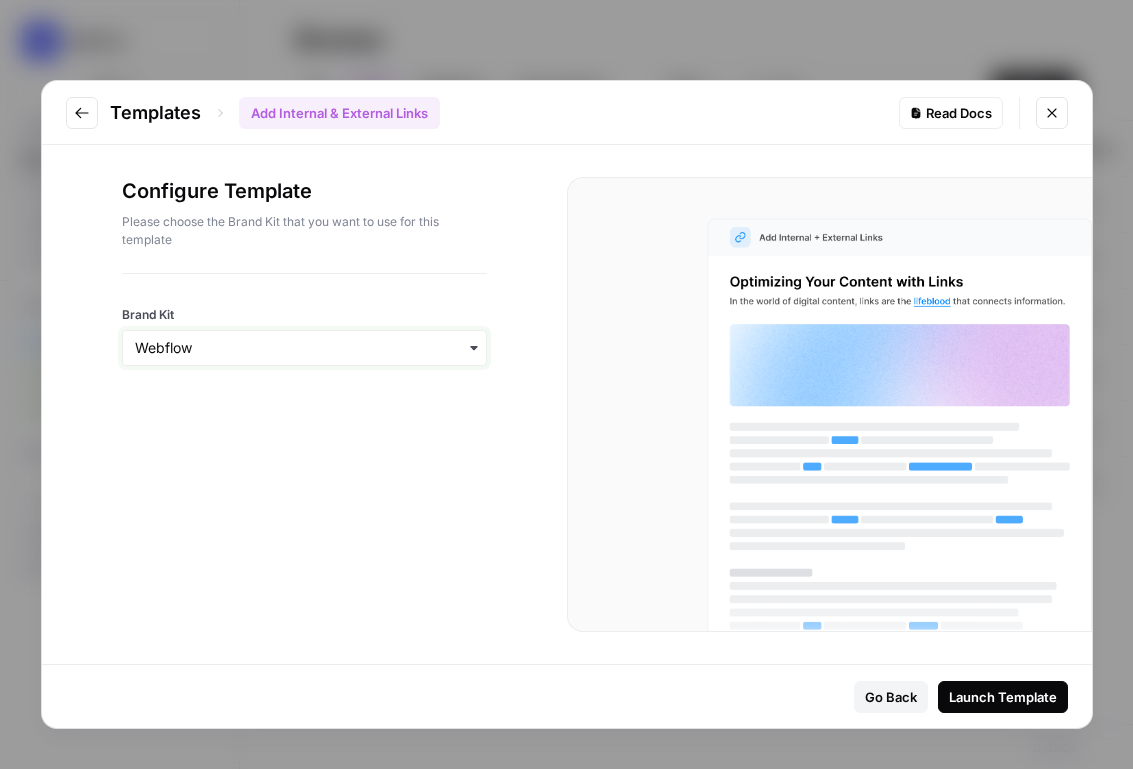 click on "Brand Kit" at bounding box center [304, 348] 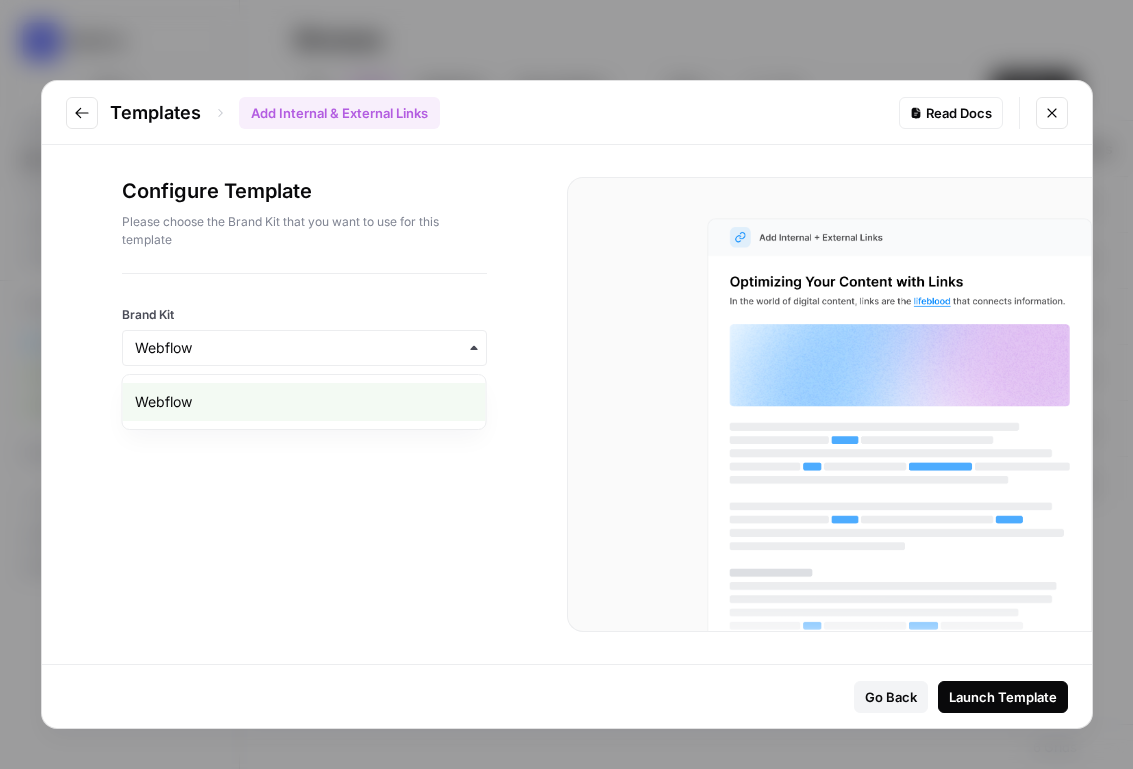 click on "Configure Template Please choose the Brand Kit that you want to use for this template Brand Kit" at bounding box center (304, 404) 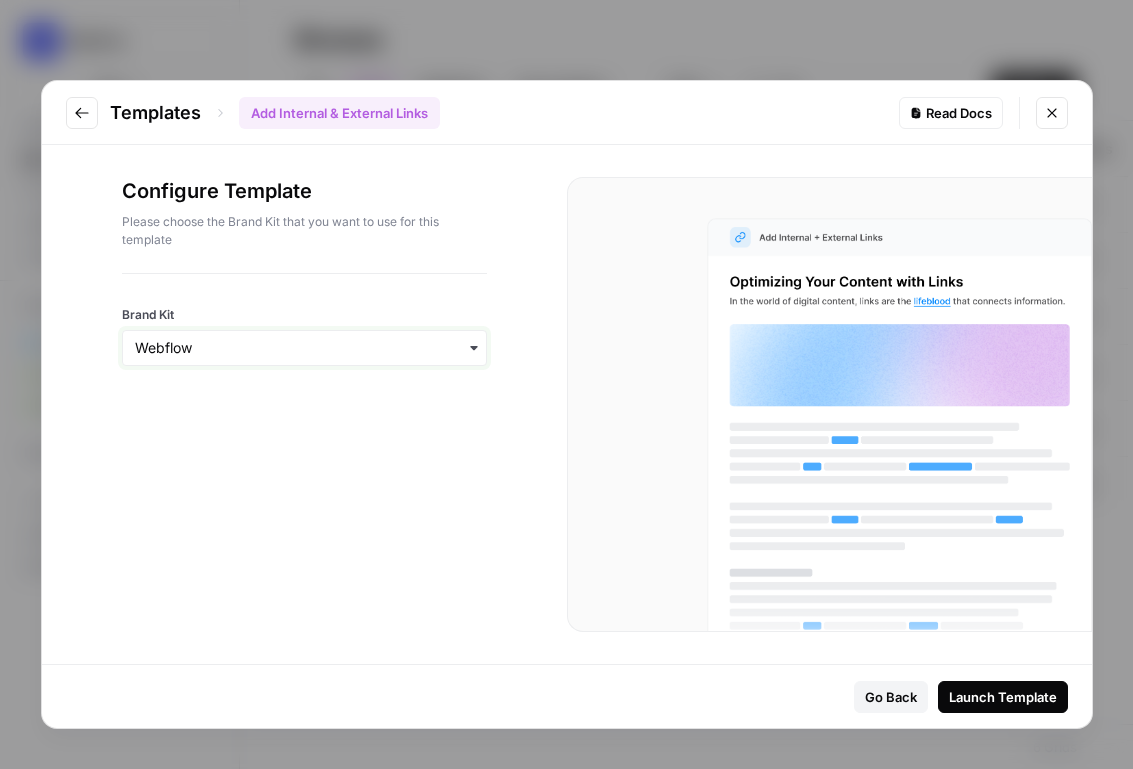 click on "Brand Kit" at bounding box center [304, 348] 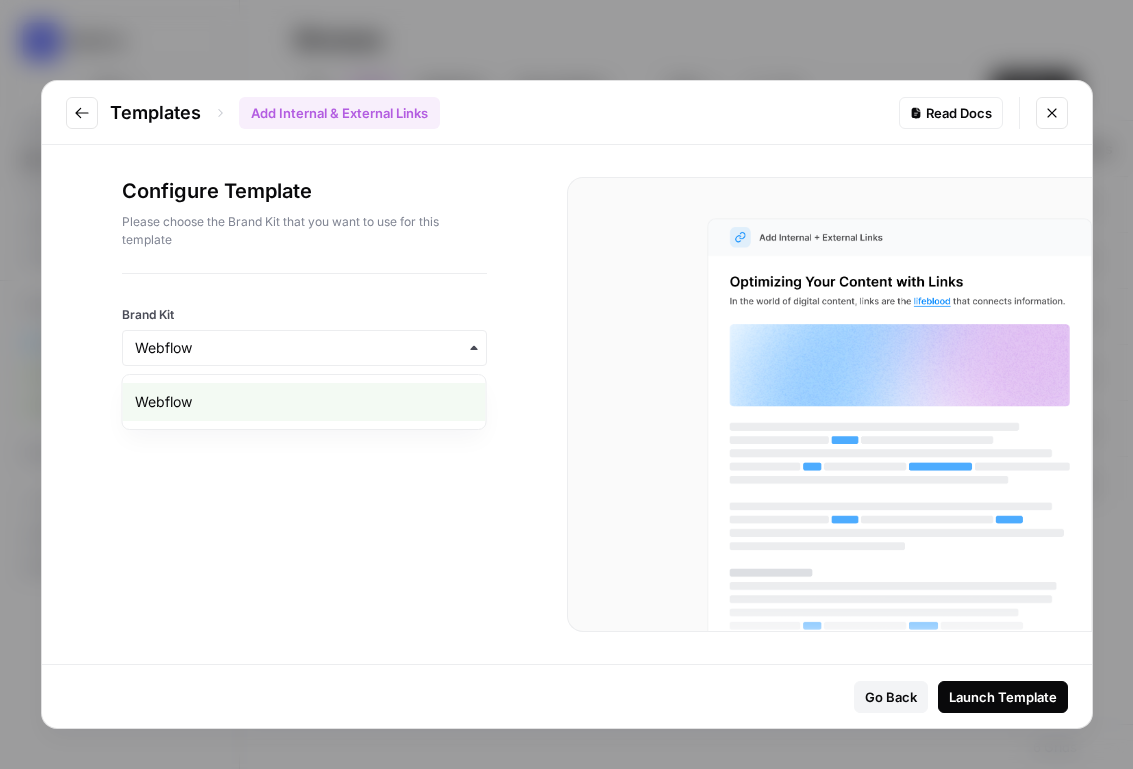 click on "Webflow" at bounding box center [304, 402] 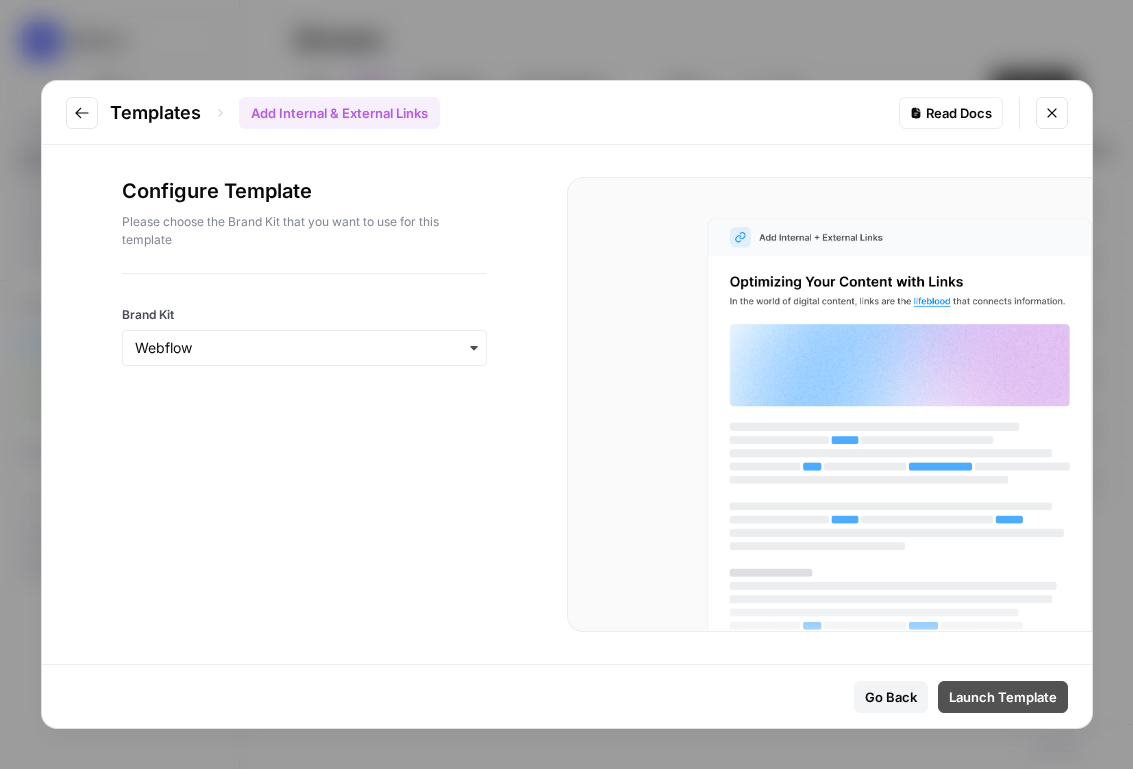 click on "Launch Template" at bounding box center (1003, 697) 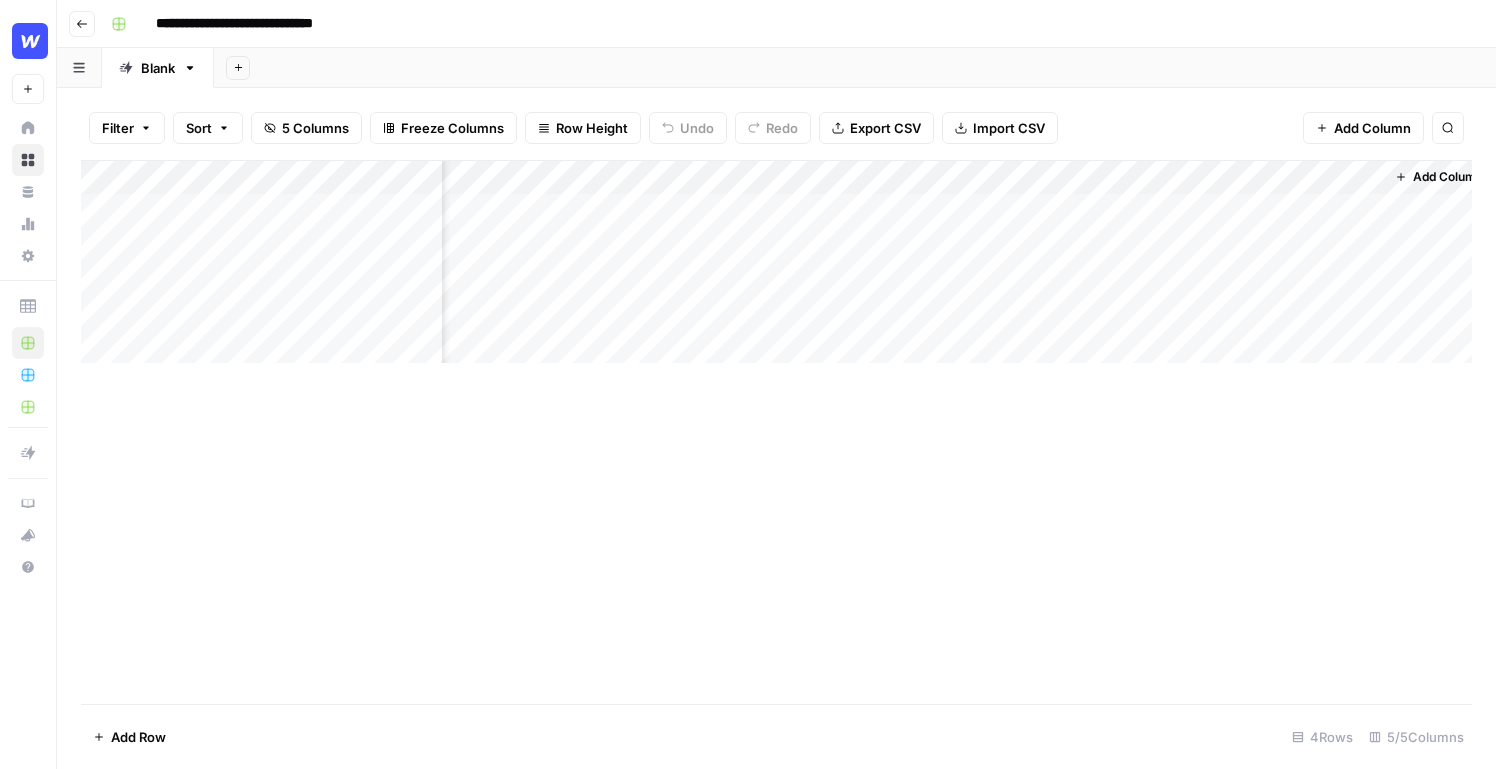 scroll, scrollTop: 0, scrollLeft: 348, axis: horizontal 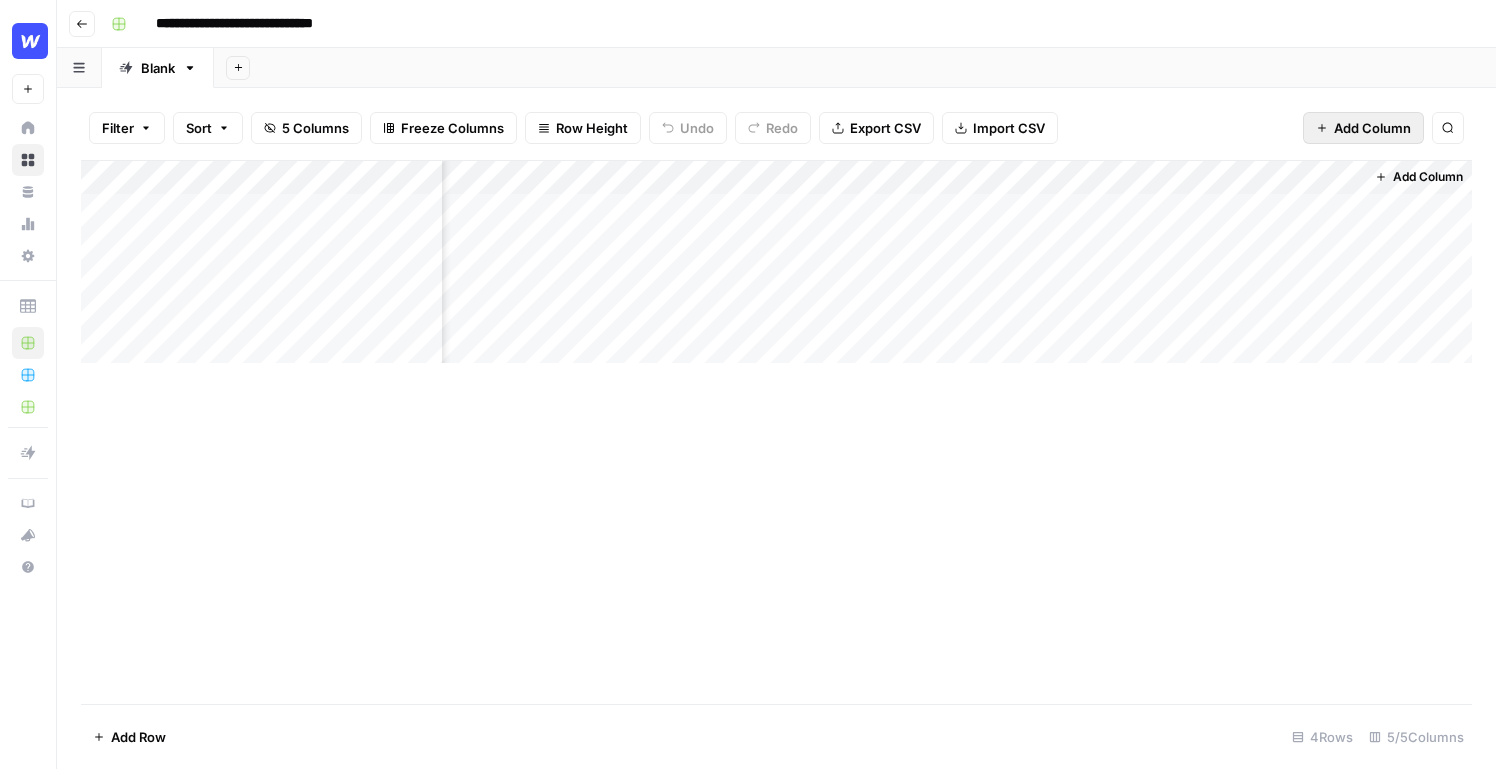 click on "Add Column" at bounding box center [1372, 128] 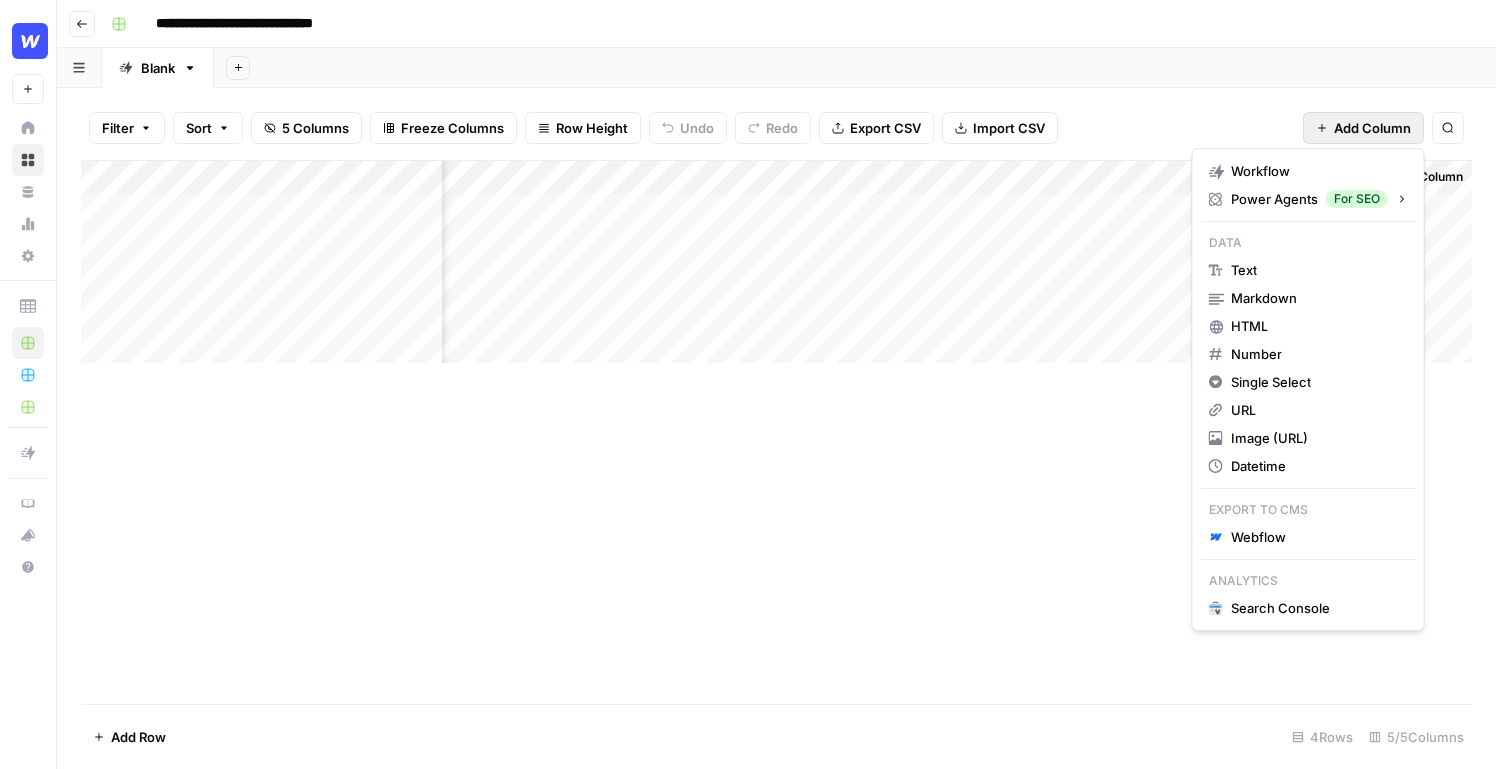 scroll, scrollTop: 0, scrollLeft: 351, axis: horizontal 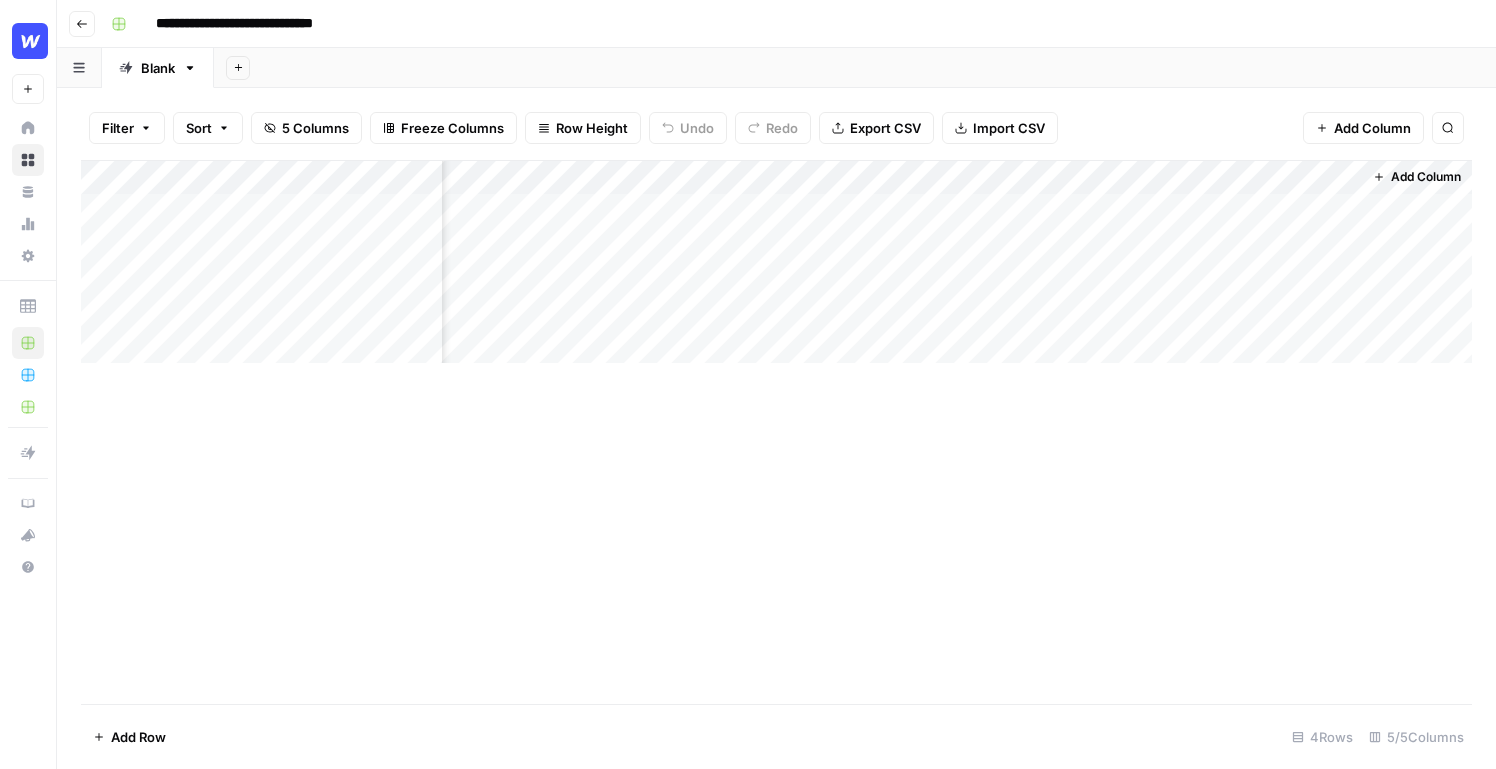 click on "Filter Sort 5 Columns Freeze Columns Row Height Undo Redo Export CSV Import CSV Add Column Search" at bounding box center (776, 128) 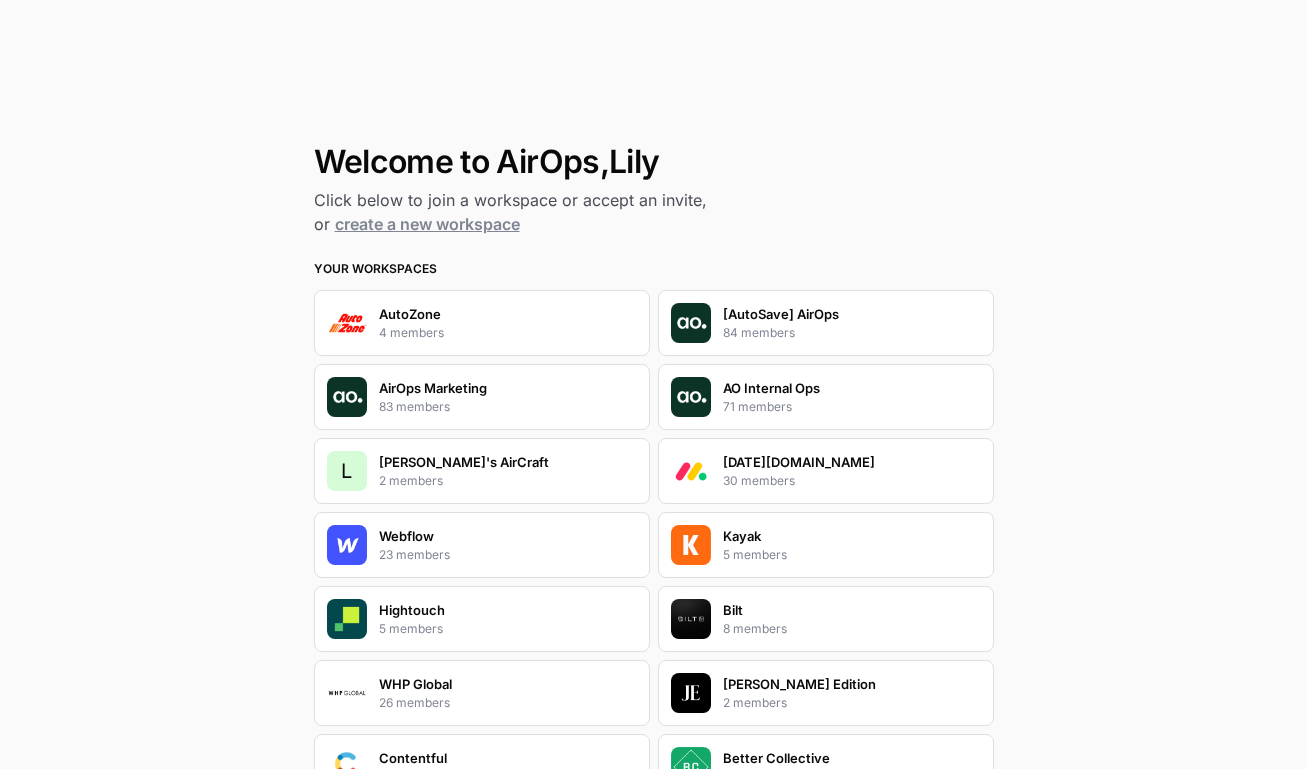 scroll, scrollTop: 0, scrollLeft: 0, axis: both 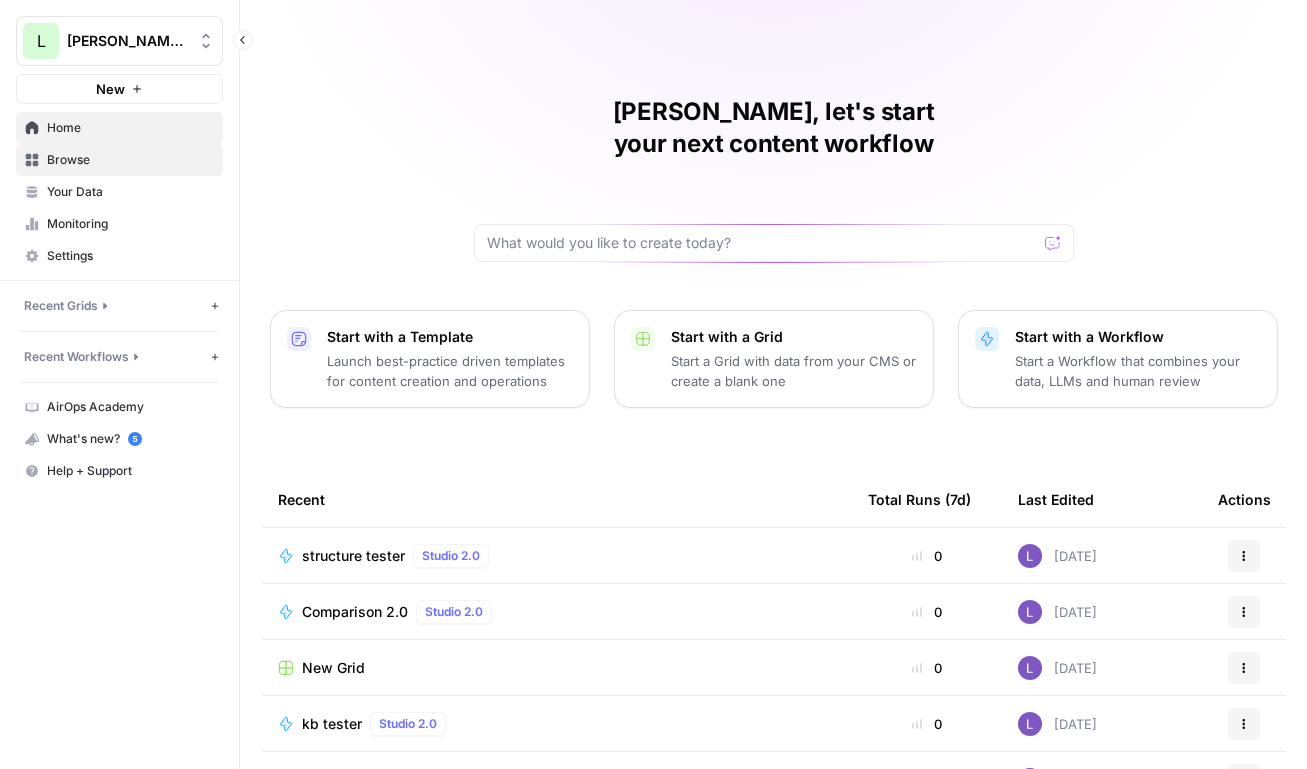 click on "Browse" at bounding box center (130, 160) 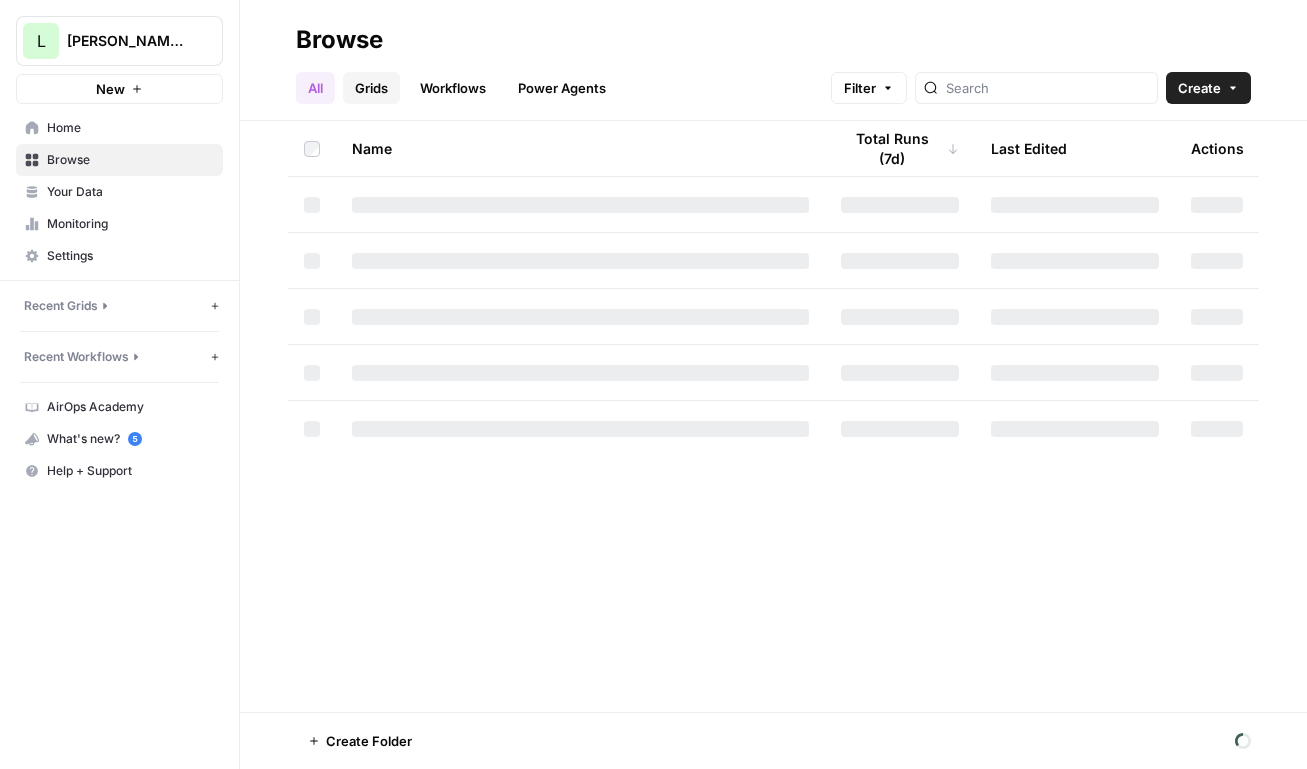click on "Grids" at bounding box center [371, 88] 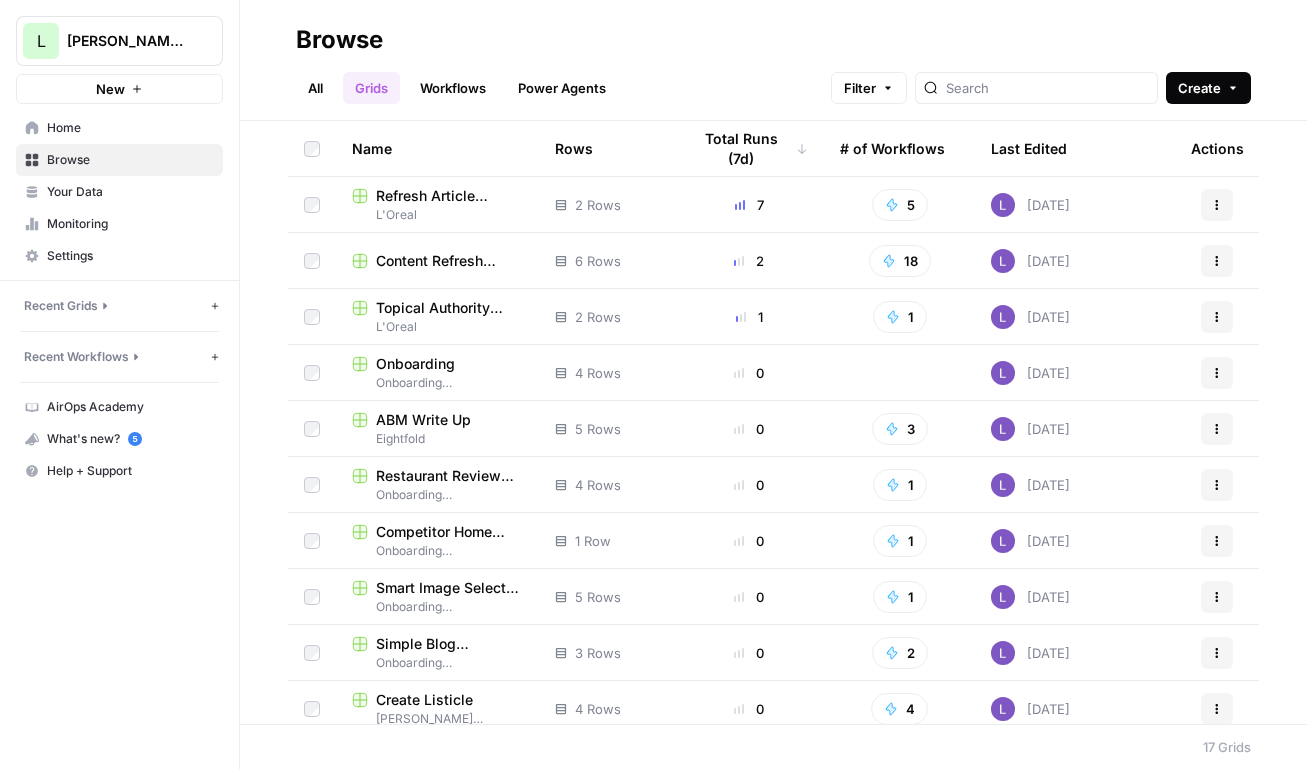 click on "Create" at bounding box center (1208, 88) 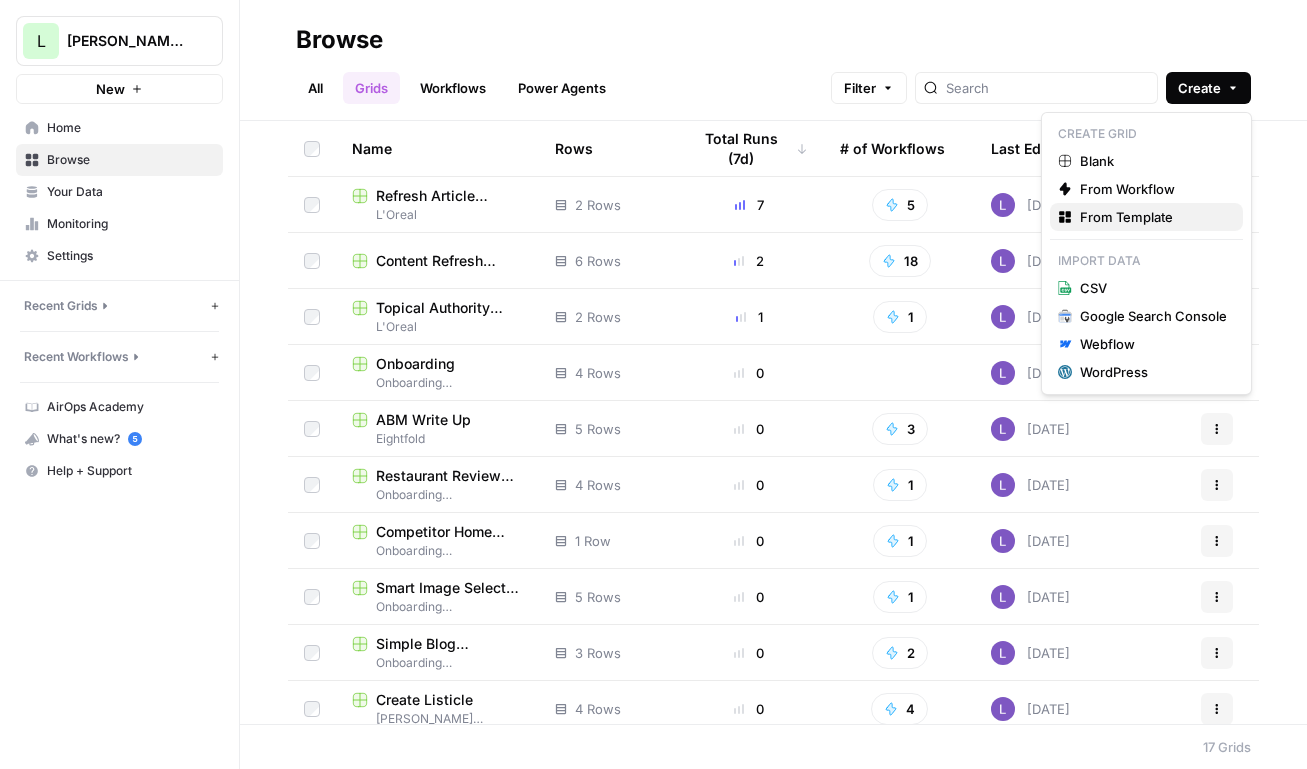 click on "From Template" at bounding box center [1126, 217] 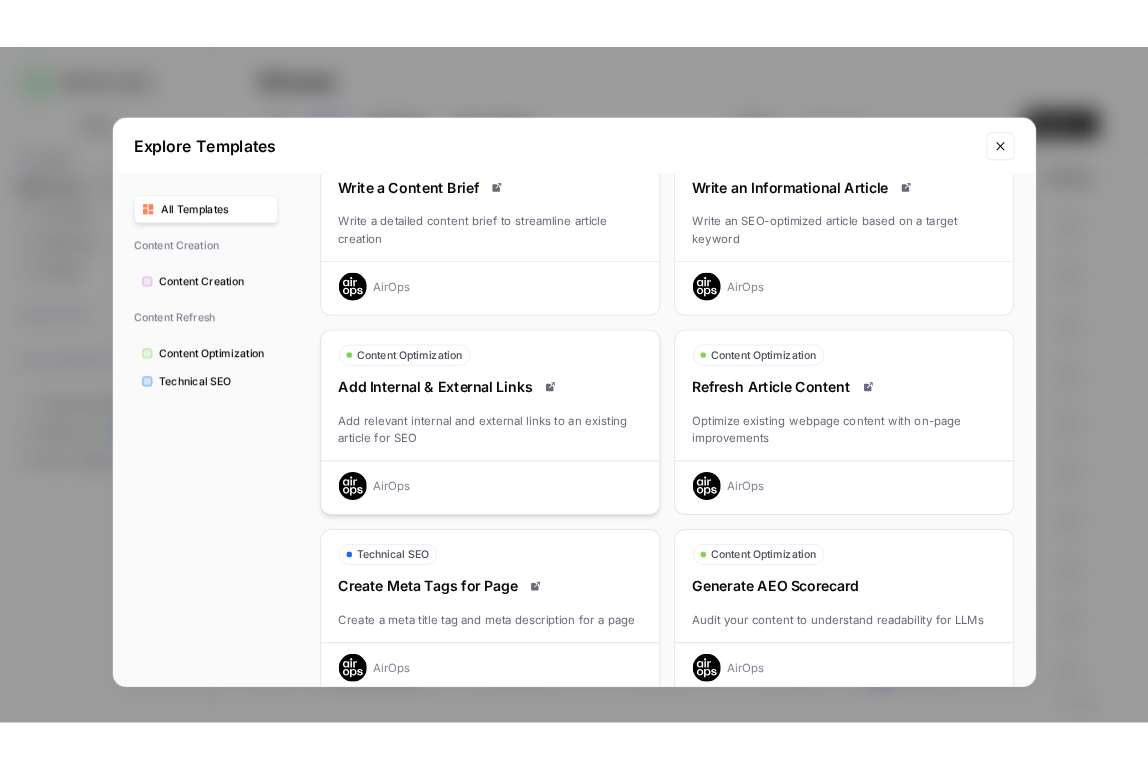 scroll, scrollTop: 85, scrollLeft: 0, axis: vertical 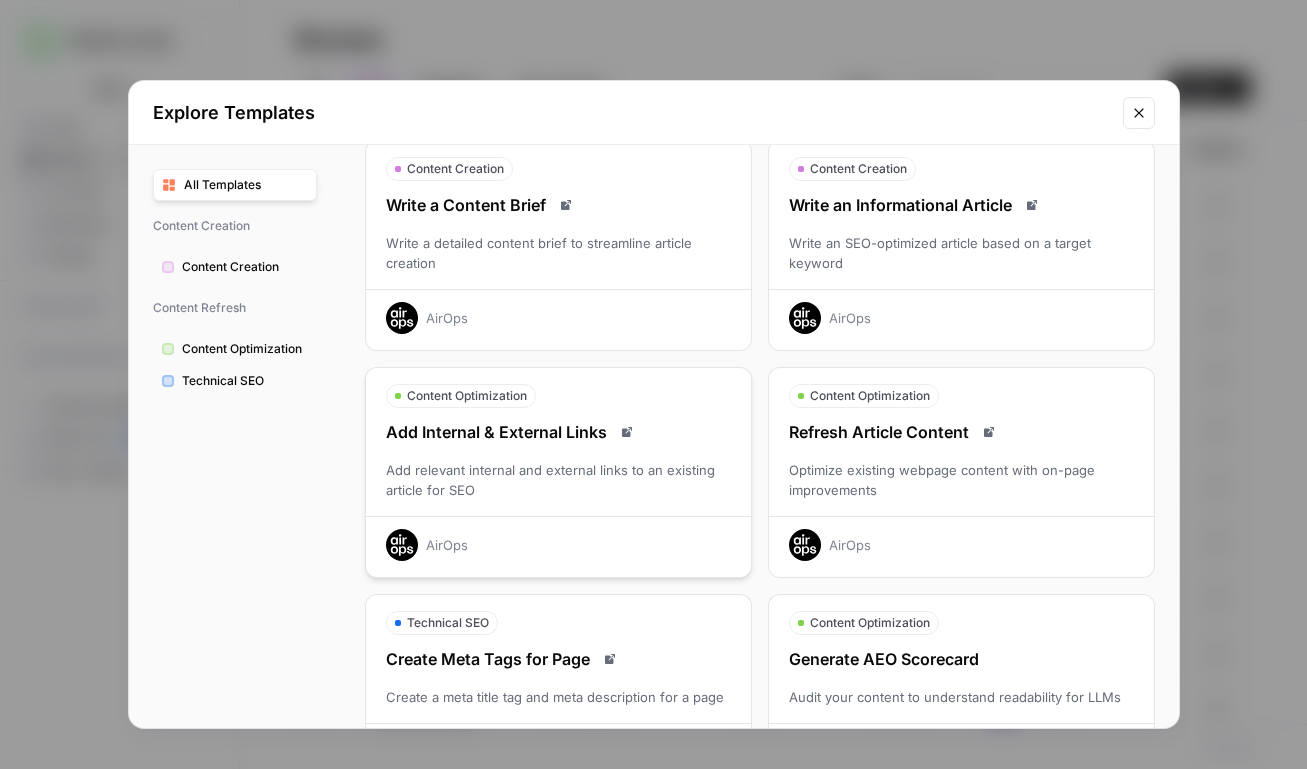 click on "Add Internal & External Links Add relevant internal and external links to an existing article for SEO AirOps" at bounding box center (558, 490) 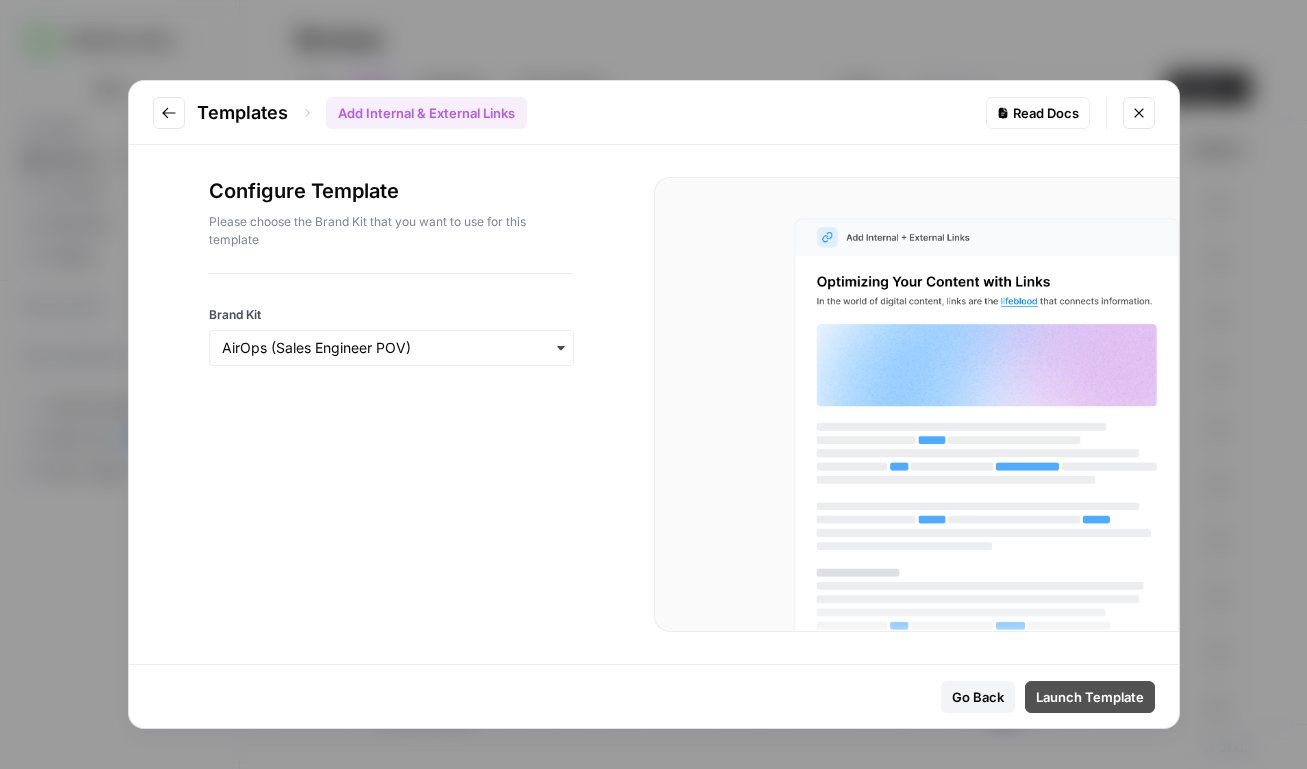 click on "Launch Template" at bounding box center [1090, 697] 